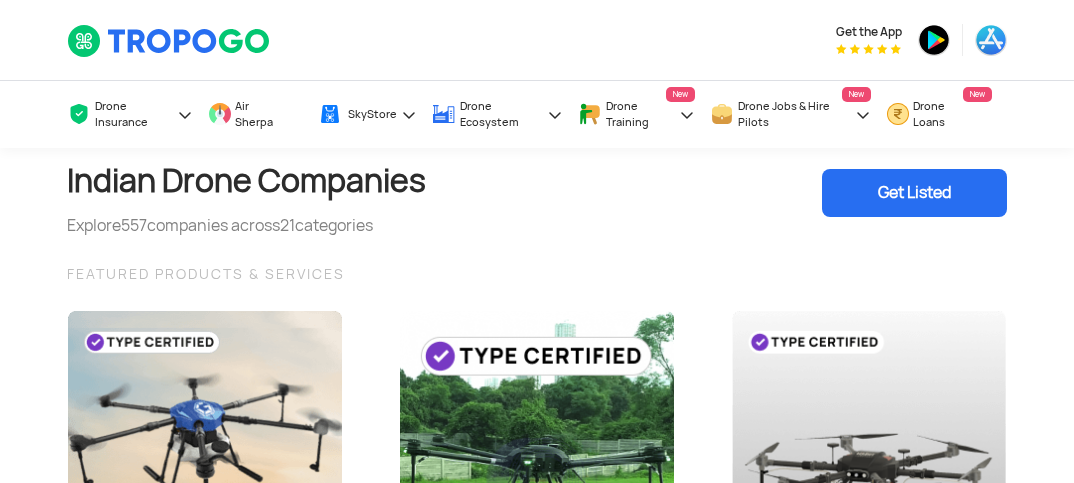 scroll, scrollTop: 0, scrollLeft: 0, axis: both 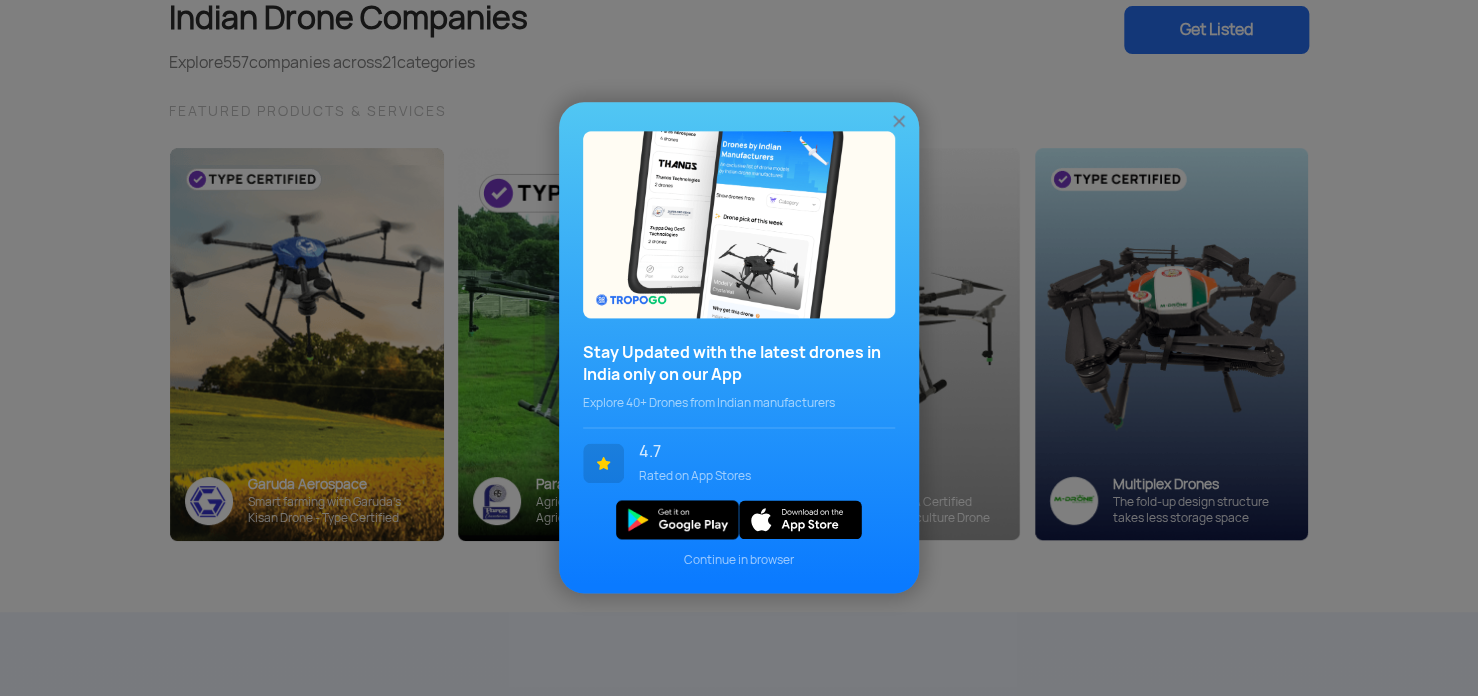 click at bounding box center (899, 122) 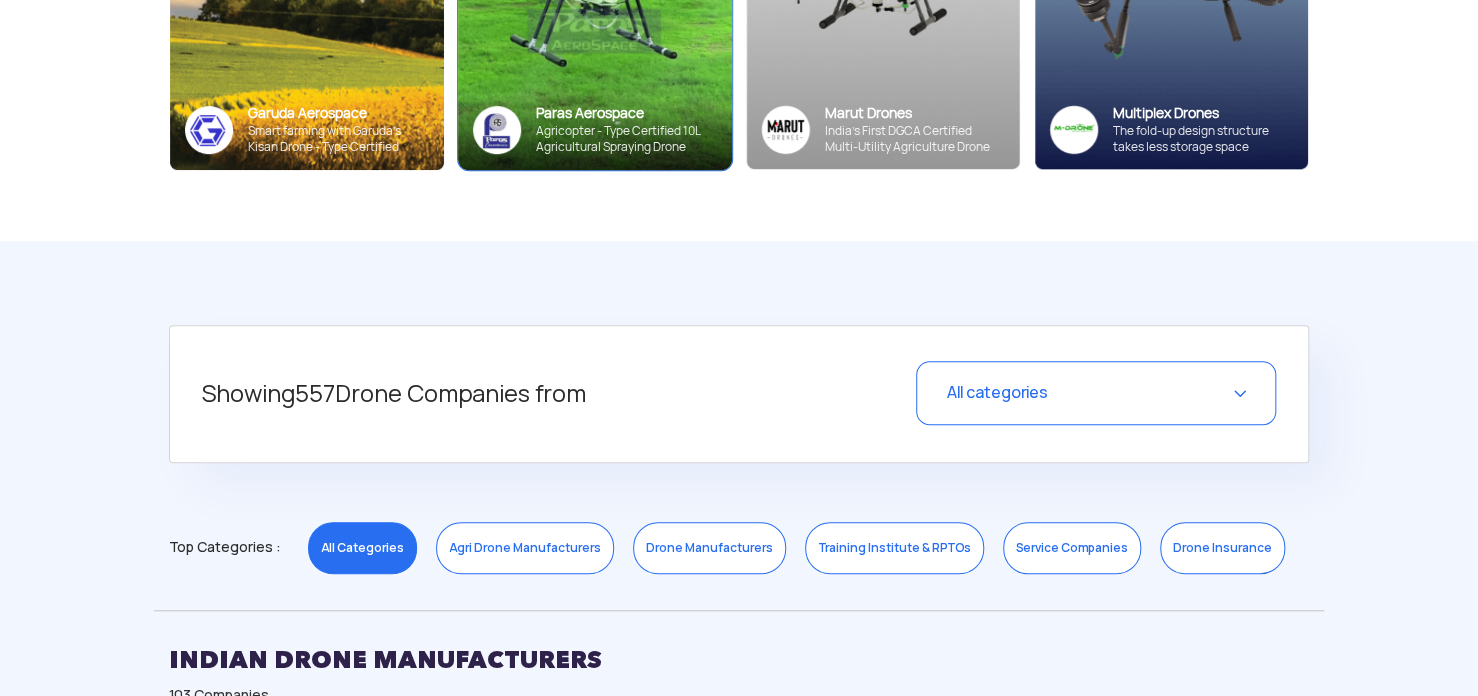 scroll, scrollTop: 0, scrollLeft: 0, axis: both 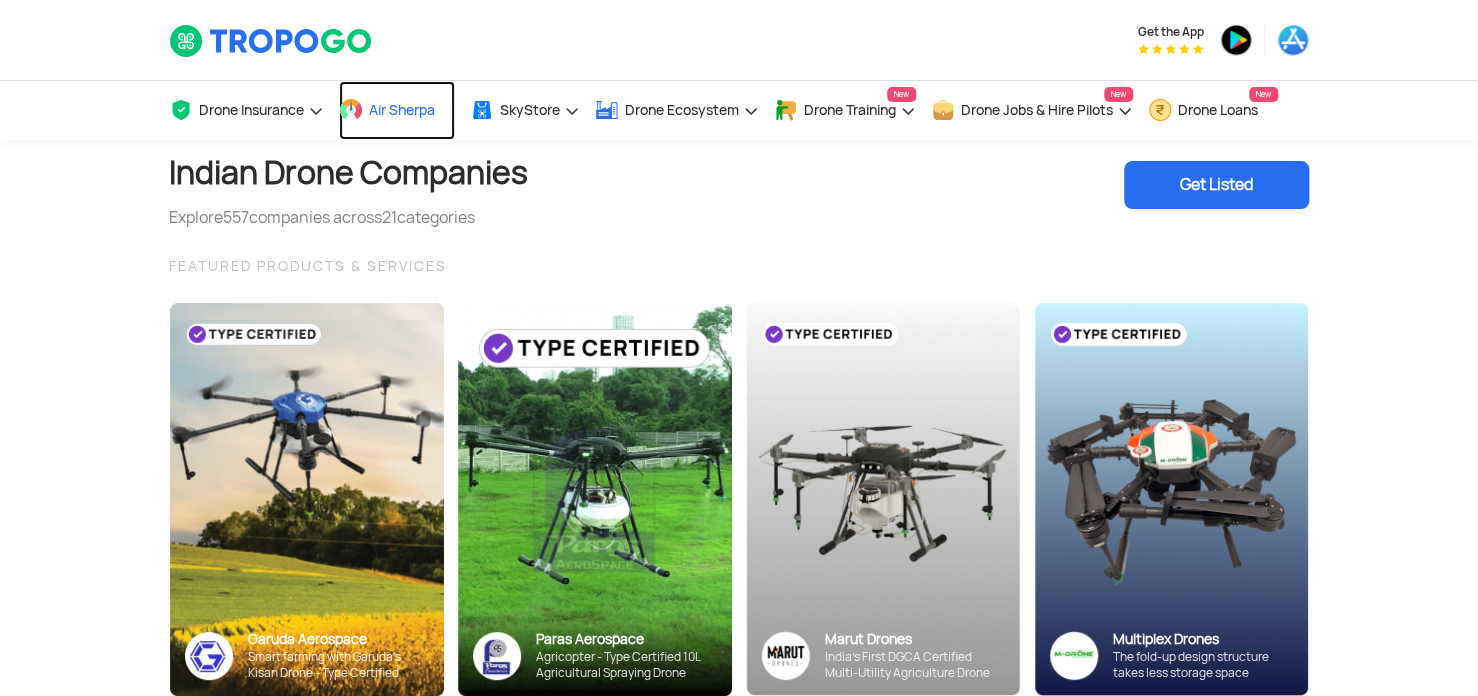 click on "Air Sherpa" at bounding box center [402, 110] 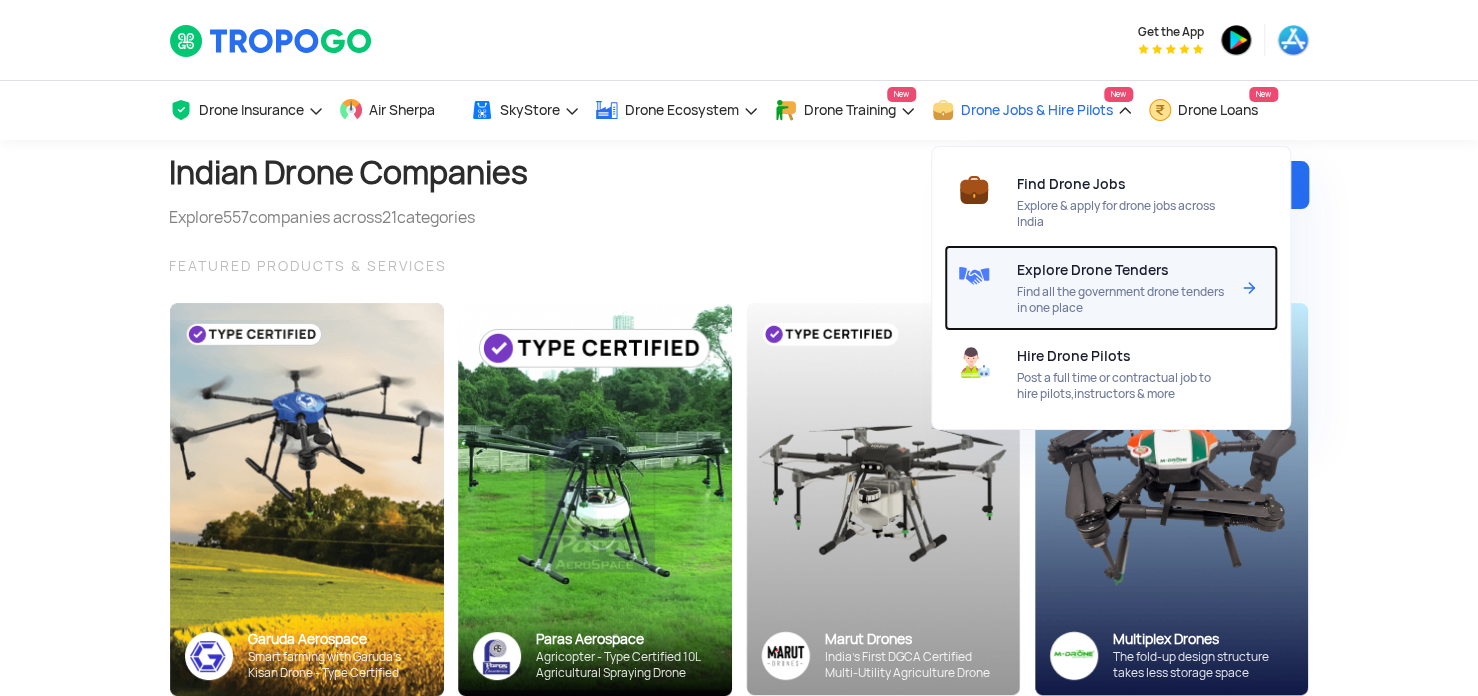click on "Explore Drone Tenders Find all the government drone tenders in one place" at bounding box center (1126, 288) 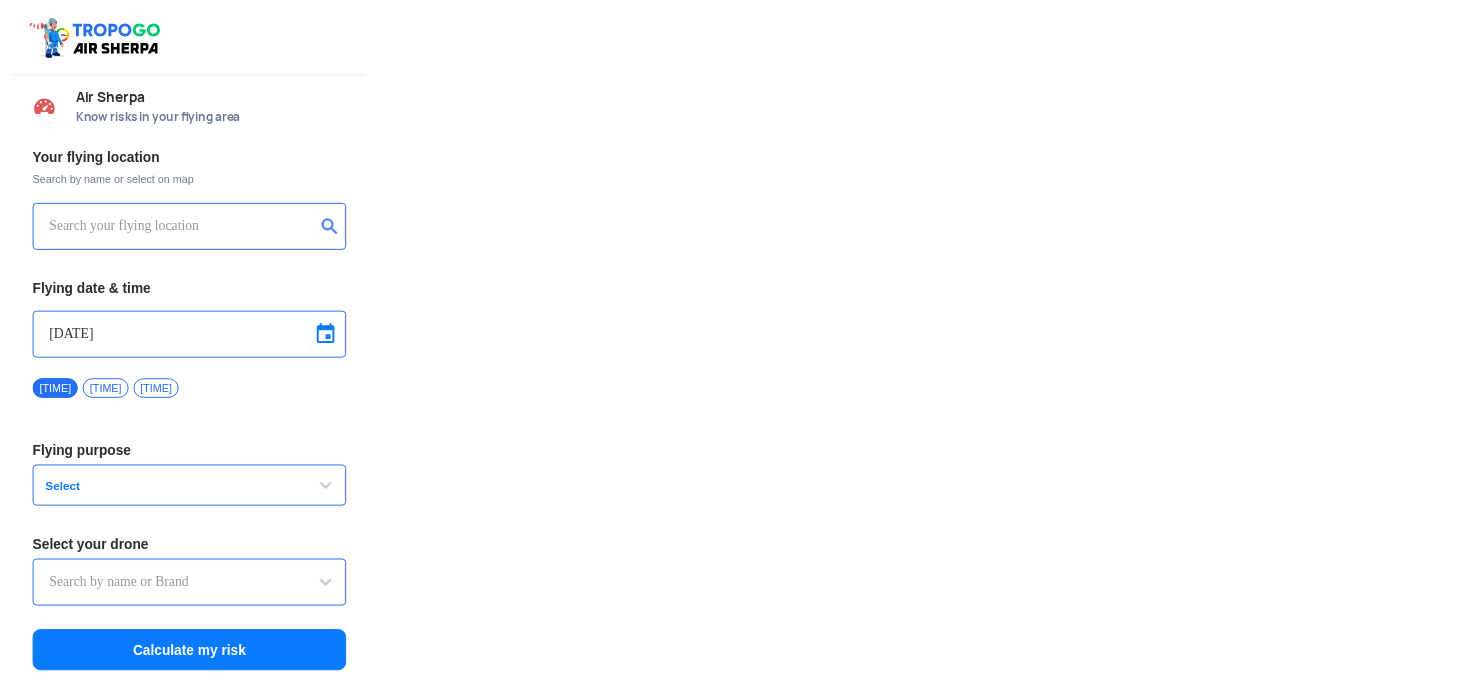 scroll, scrollTop: 0, scrollLeft: 0, axis: both 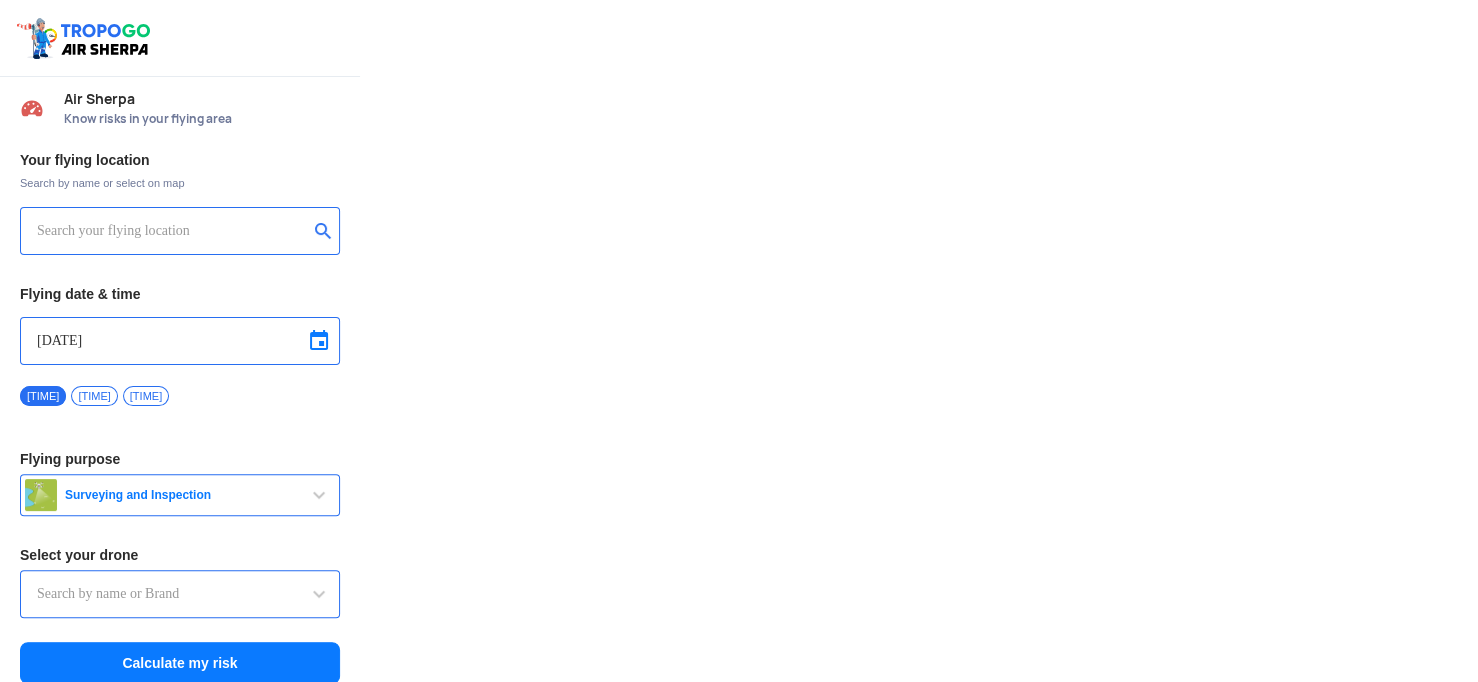 type on "Asteria A200" 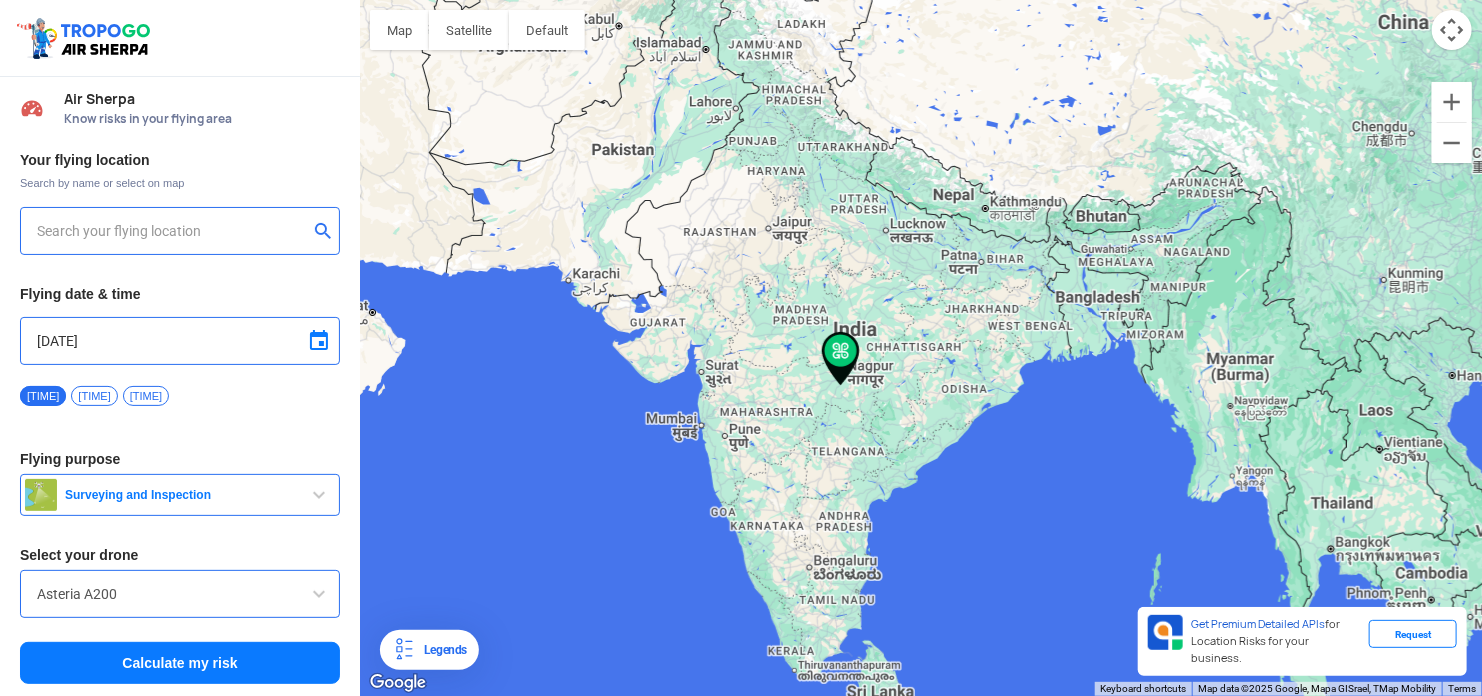 type on "144, Khattalwada, Wadgaon, Maharashtra 272176, India" 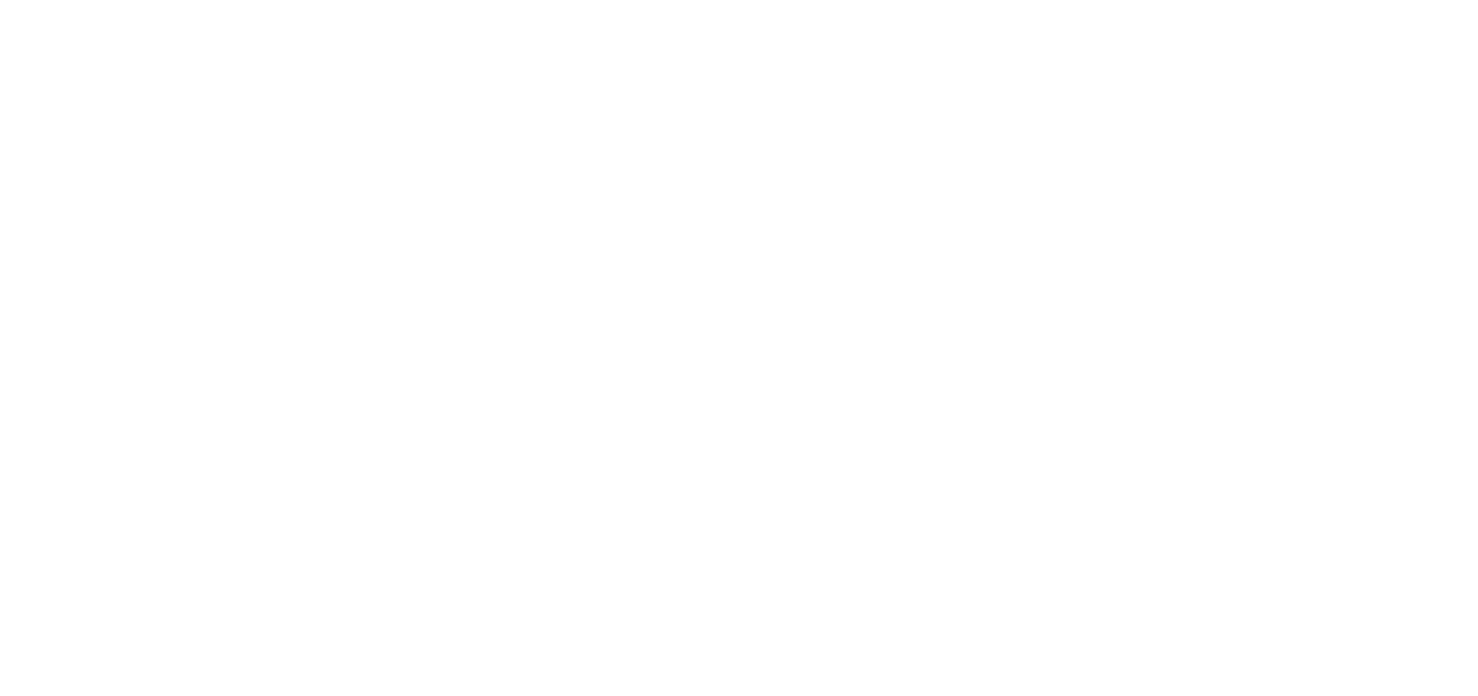 scroll, scrollTop: 0, scrollLeft: 0, axis: both 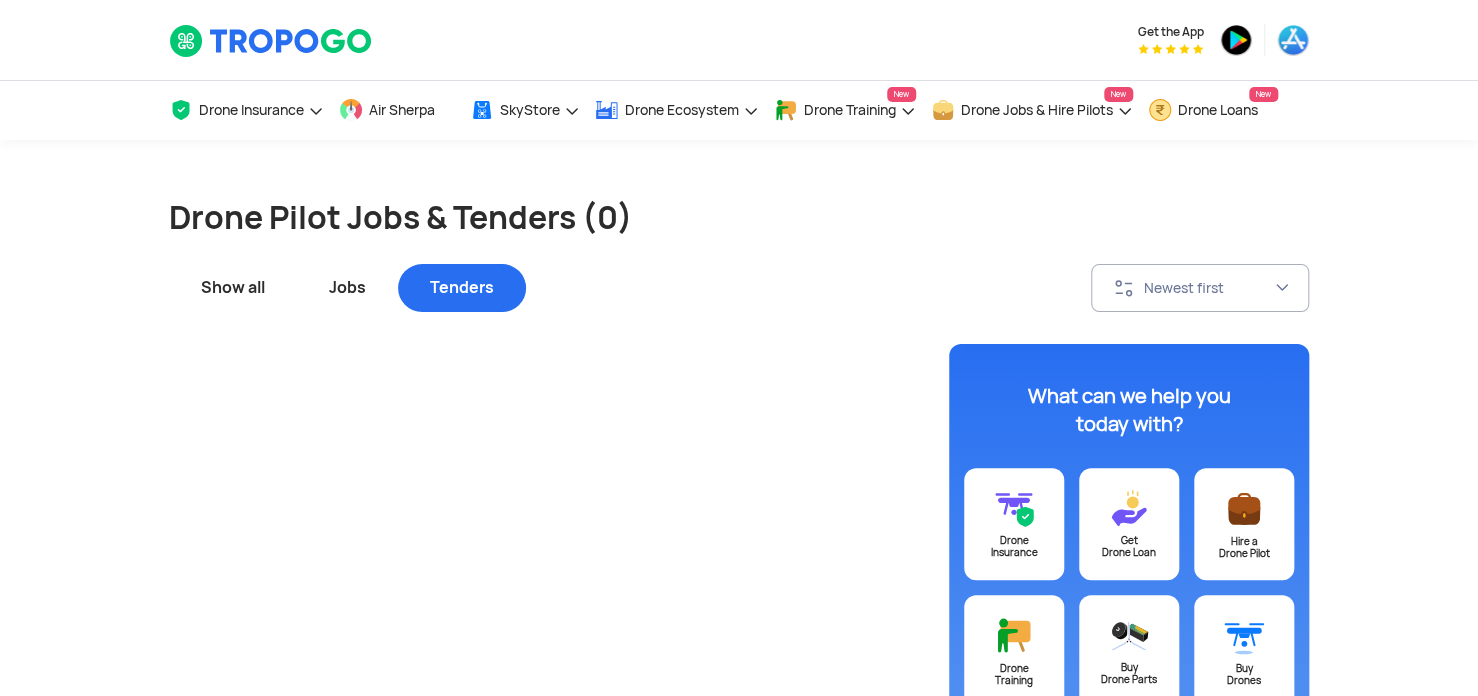 click on "Jobs" 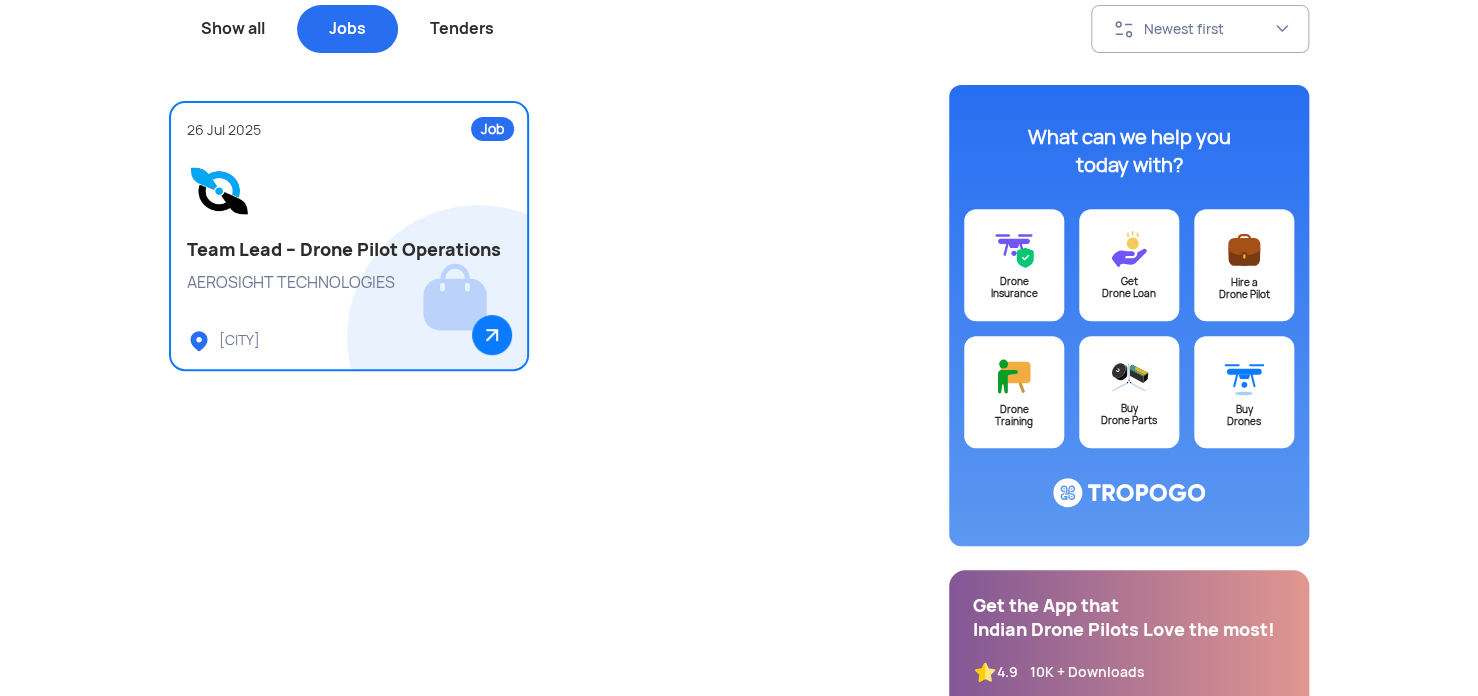 scroll, scrollTop: 260, scrollLeft: 0, axis: vertical 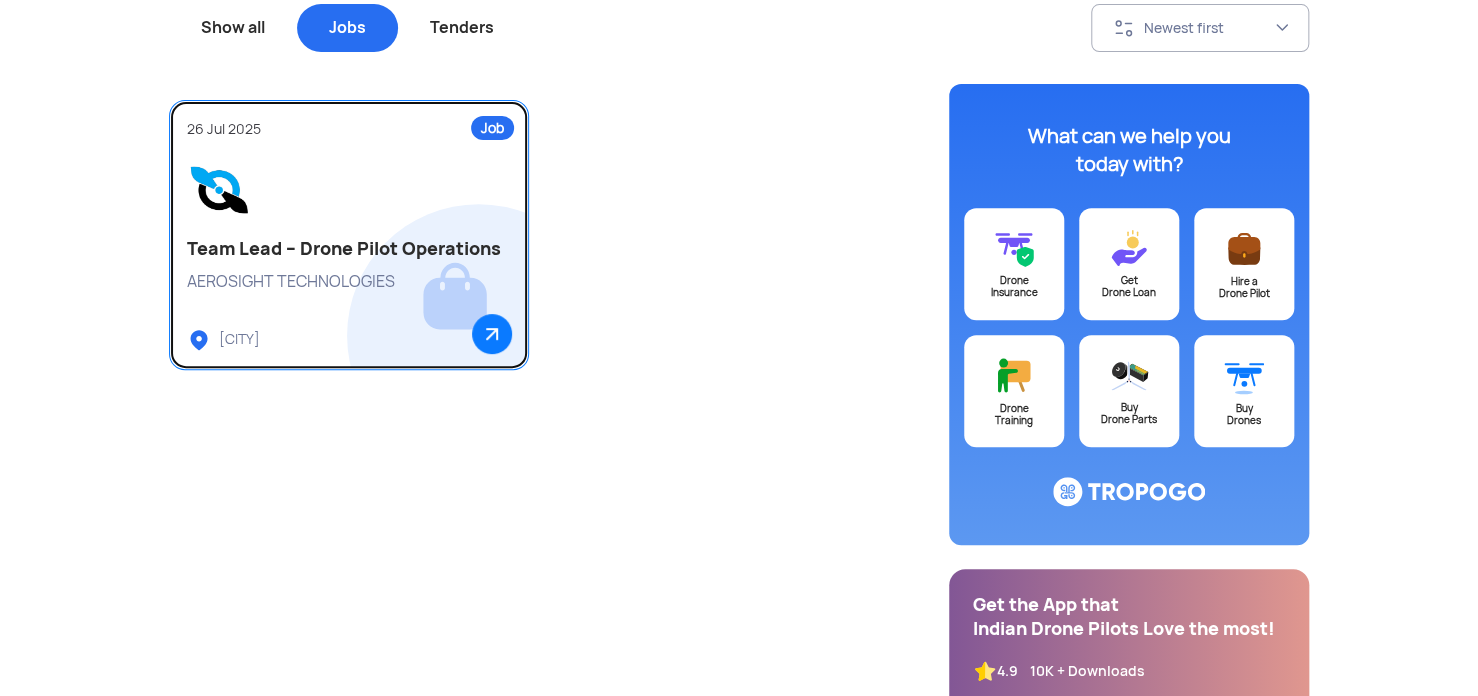 click on "AEROSIGHT TECHNOLOGIES" at bounding box center [349, 282] 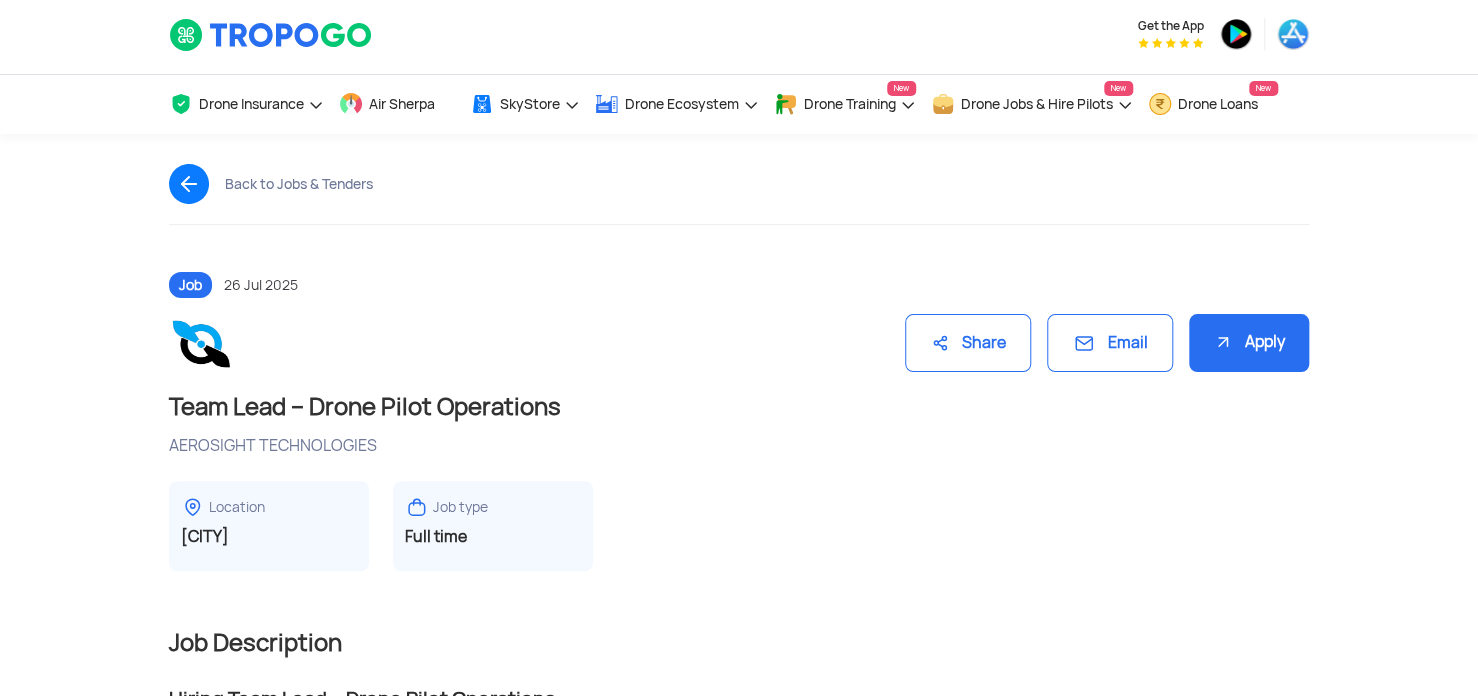 scroll, scrollTop: 0, scrollLeft: 0, axis: both 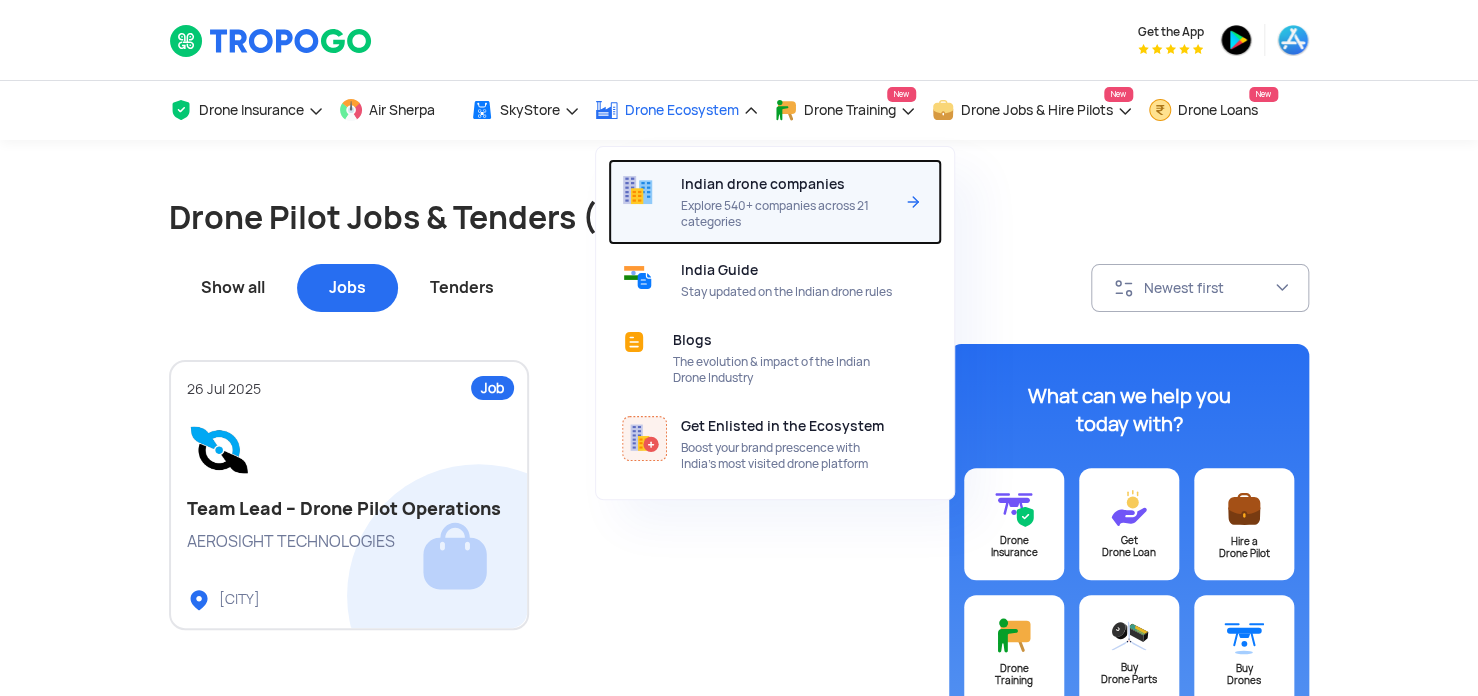 click on "Explore 540+ companies across 21 categories" at bounding box center [786, 214] 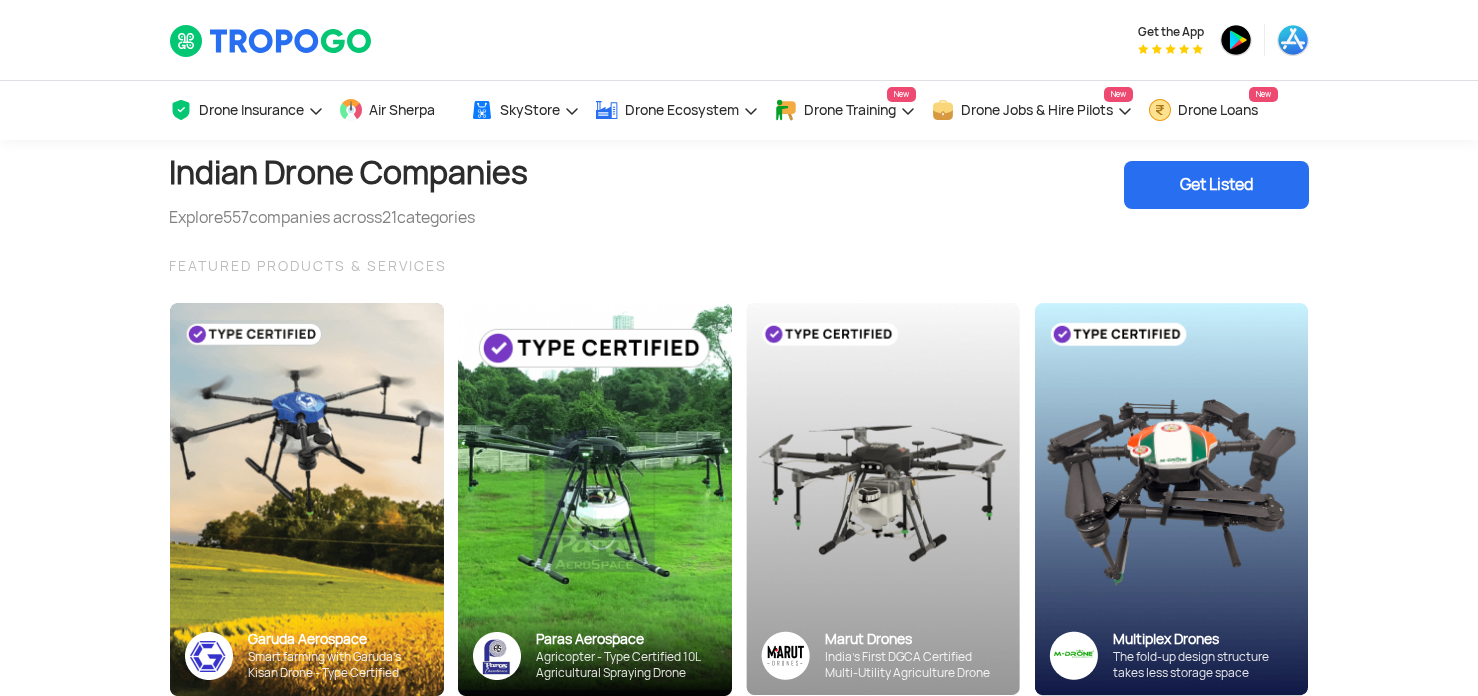 scroll, scrollTop: 0, scrollLeft: 0, axis: both 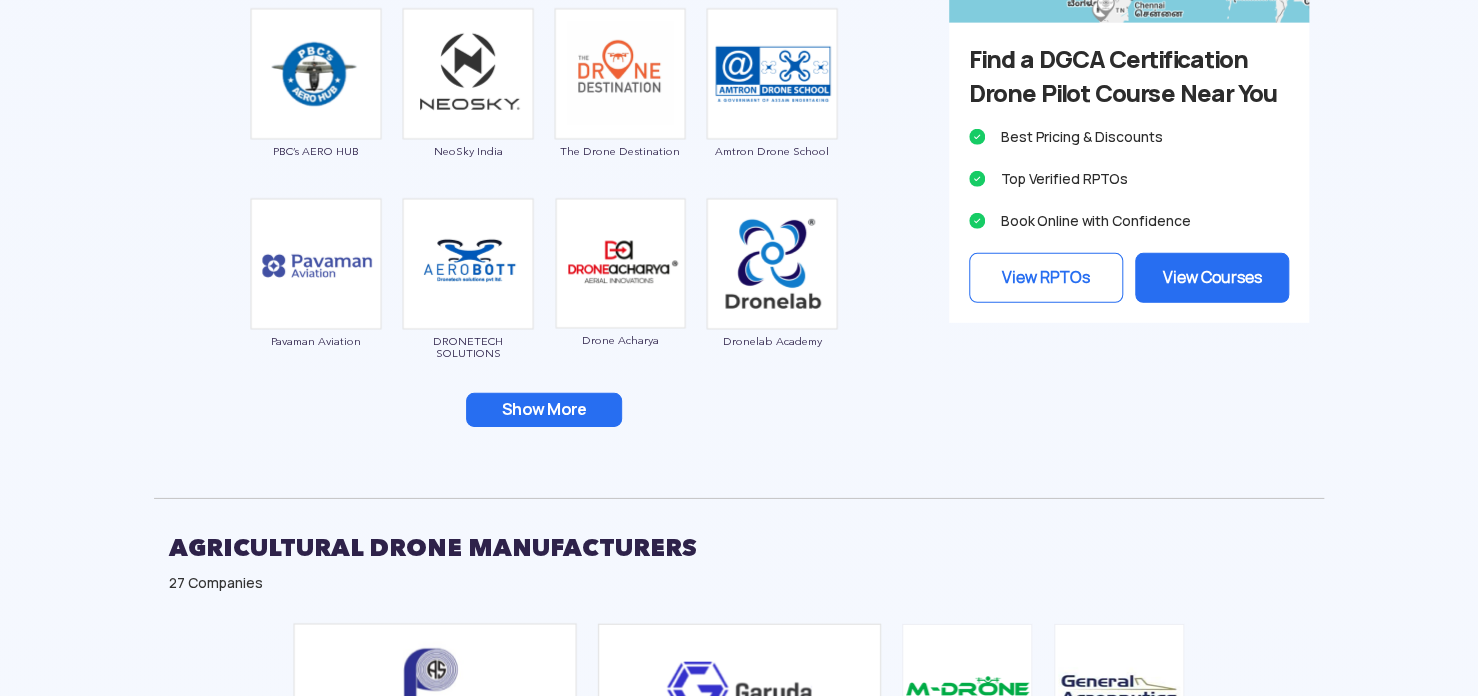 click on "Show More" at bounding box center (544, 410) 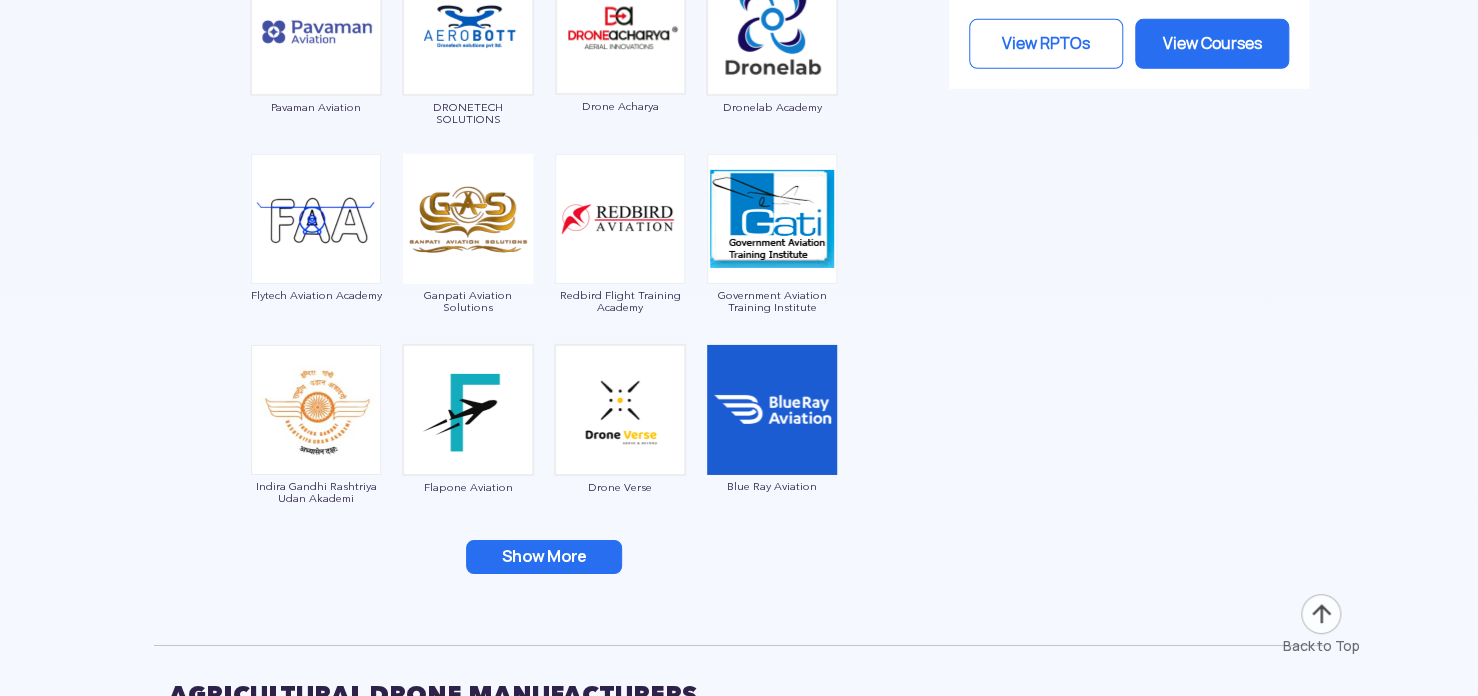 scroll, scrollTop: 3056, scrollLeft: 0, axis: vertical 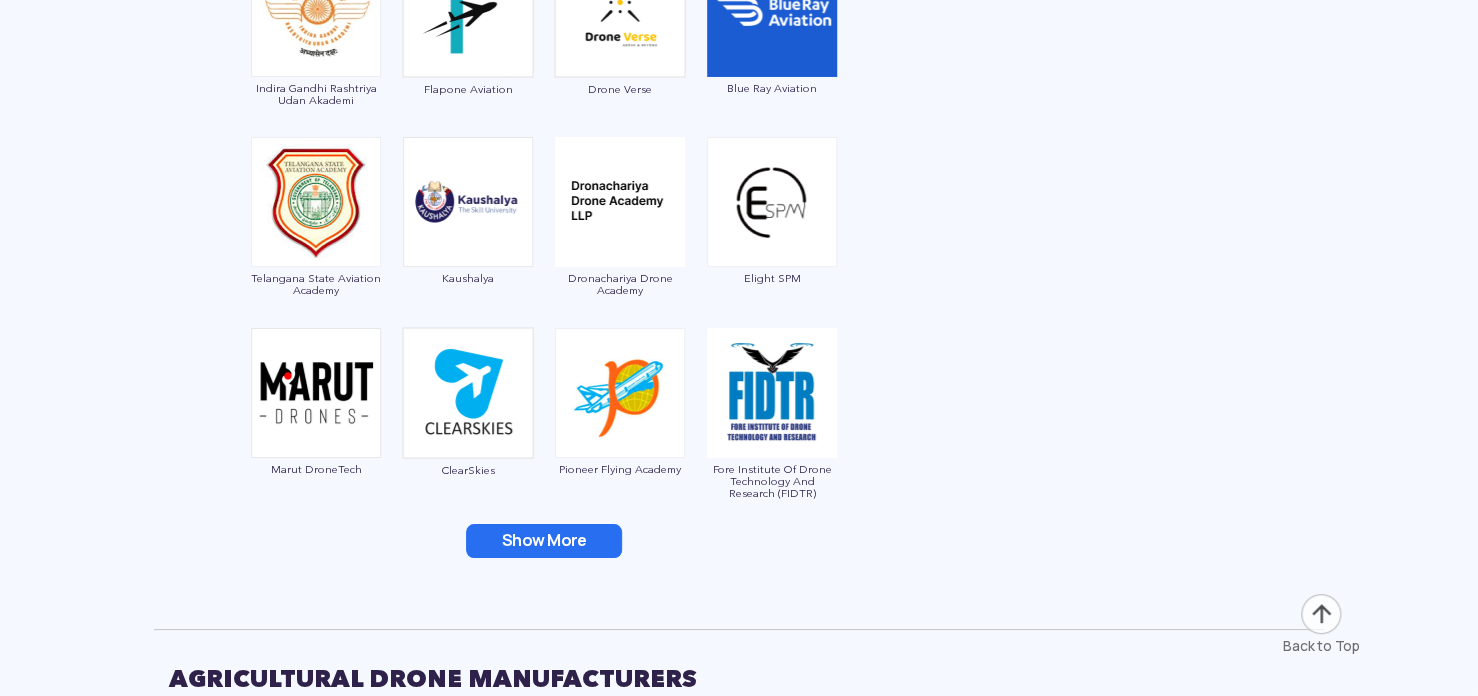 click on "Show More" at bounding box center [544, 541] 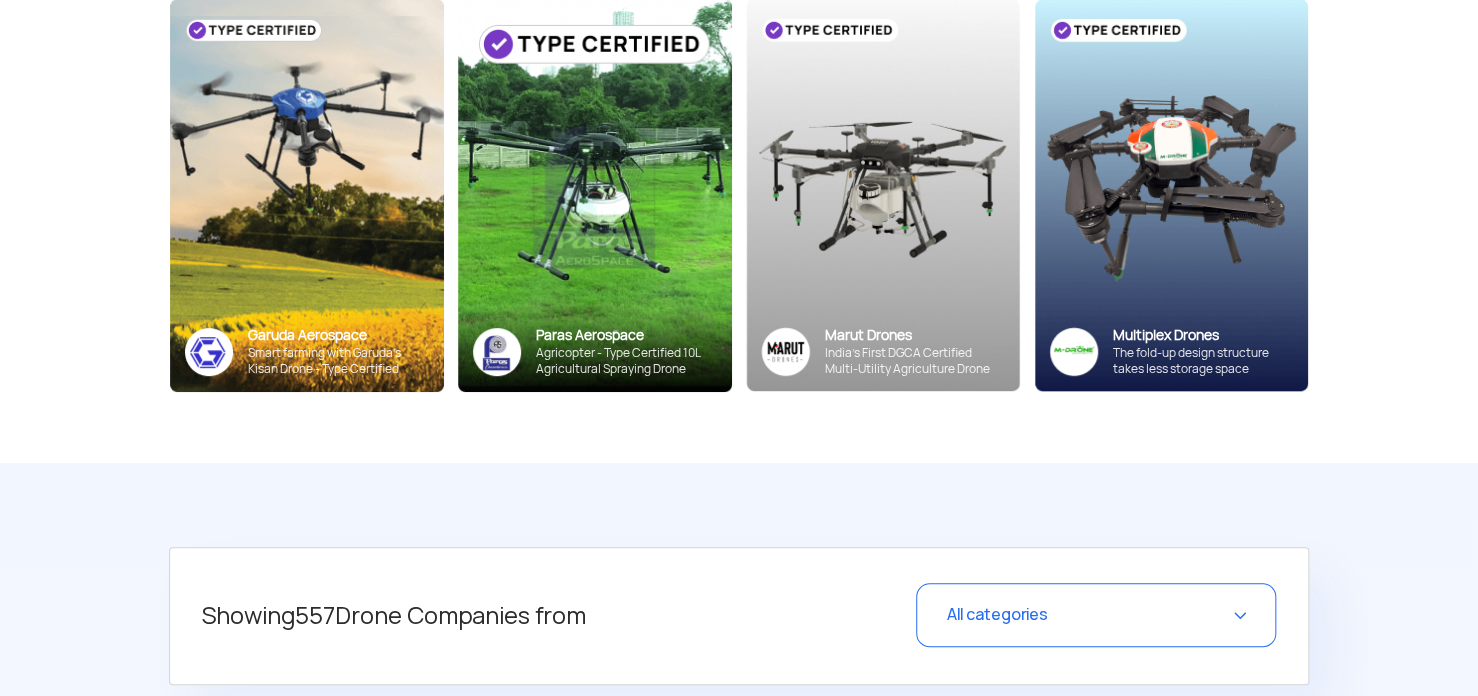 scroll, scrollTop: 0, scrollLeft: 0, axis: both 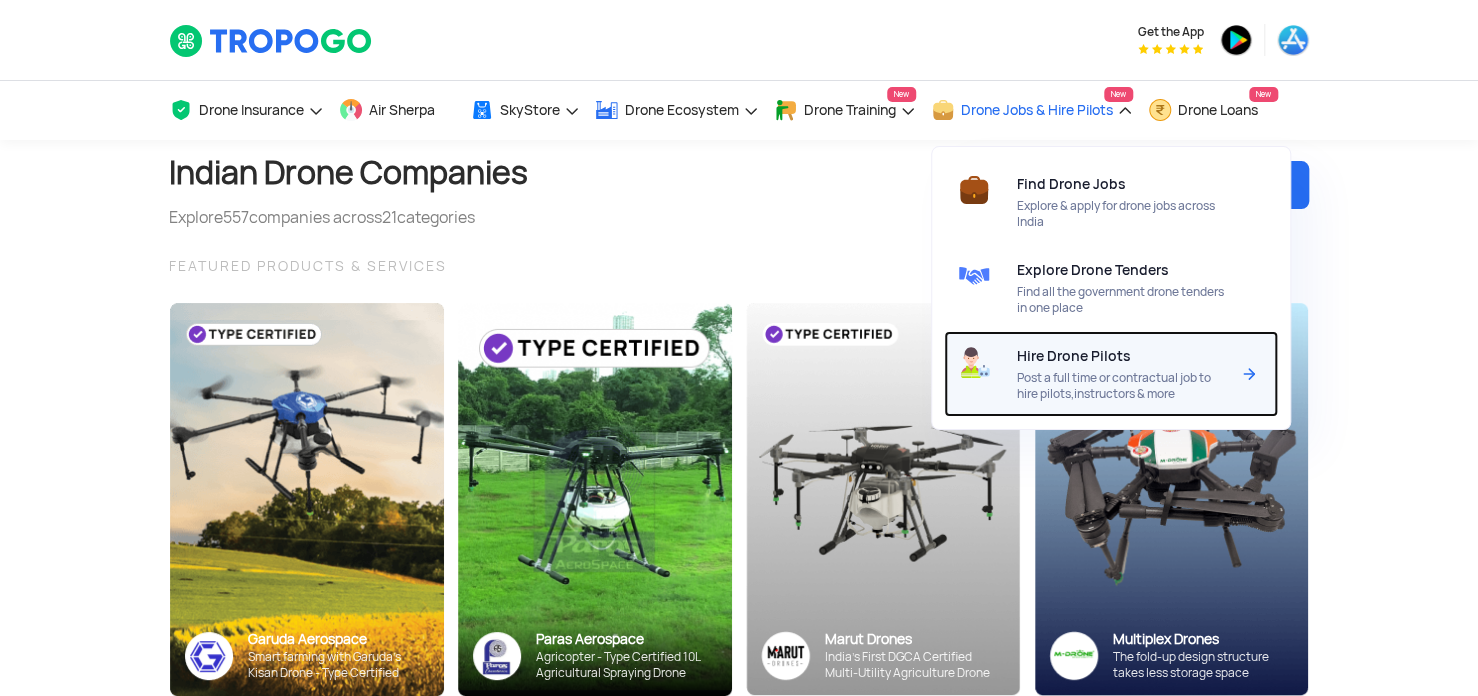 click on "Post a full time or contractual job to hire pilots,instructors & more" at bounding box center (1122, 386) 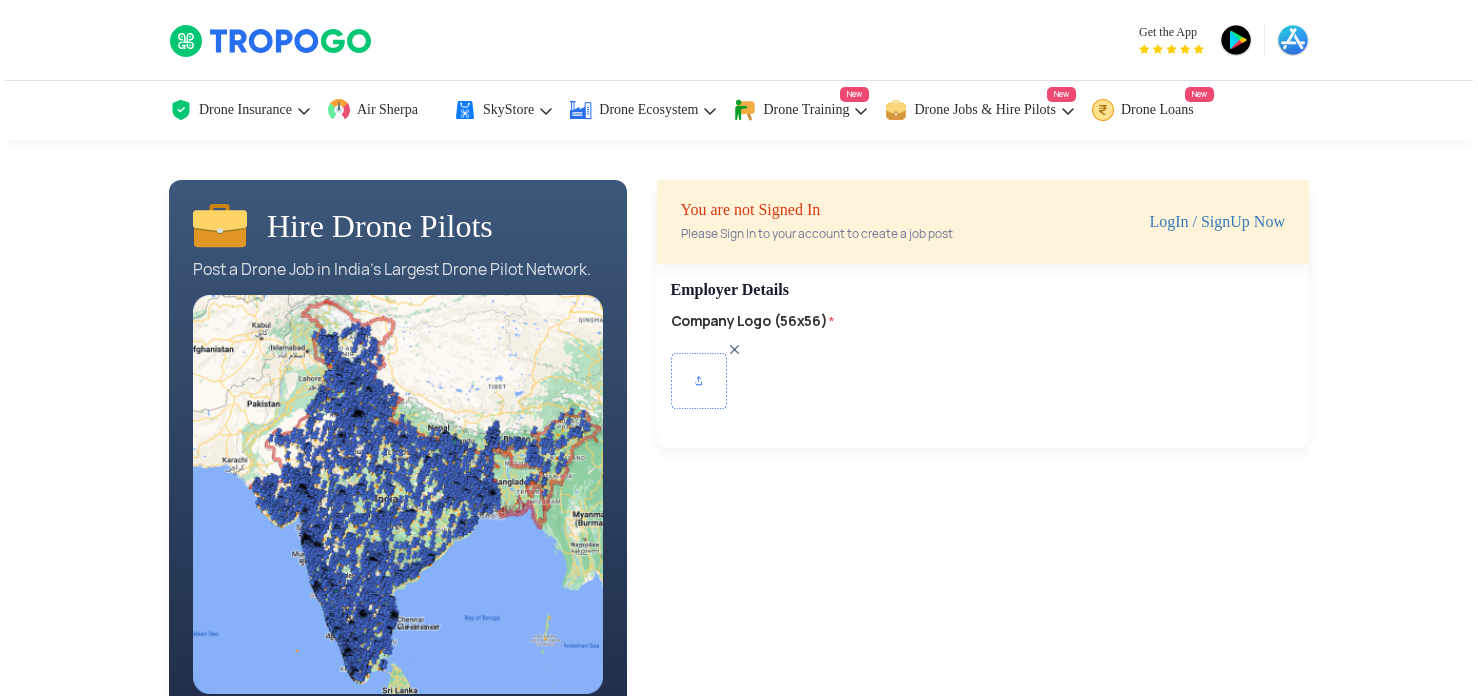 scroll, scrollTop: 0, scrollLeft: 0, axis: both 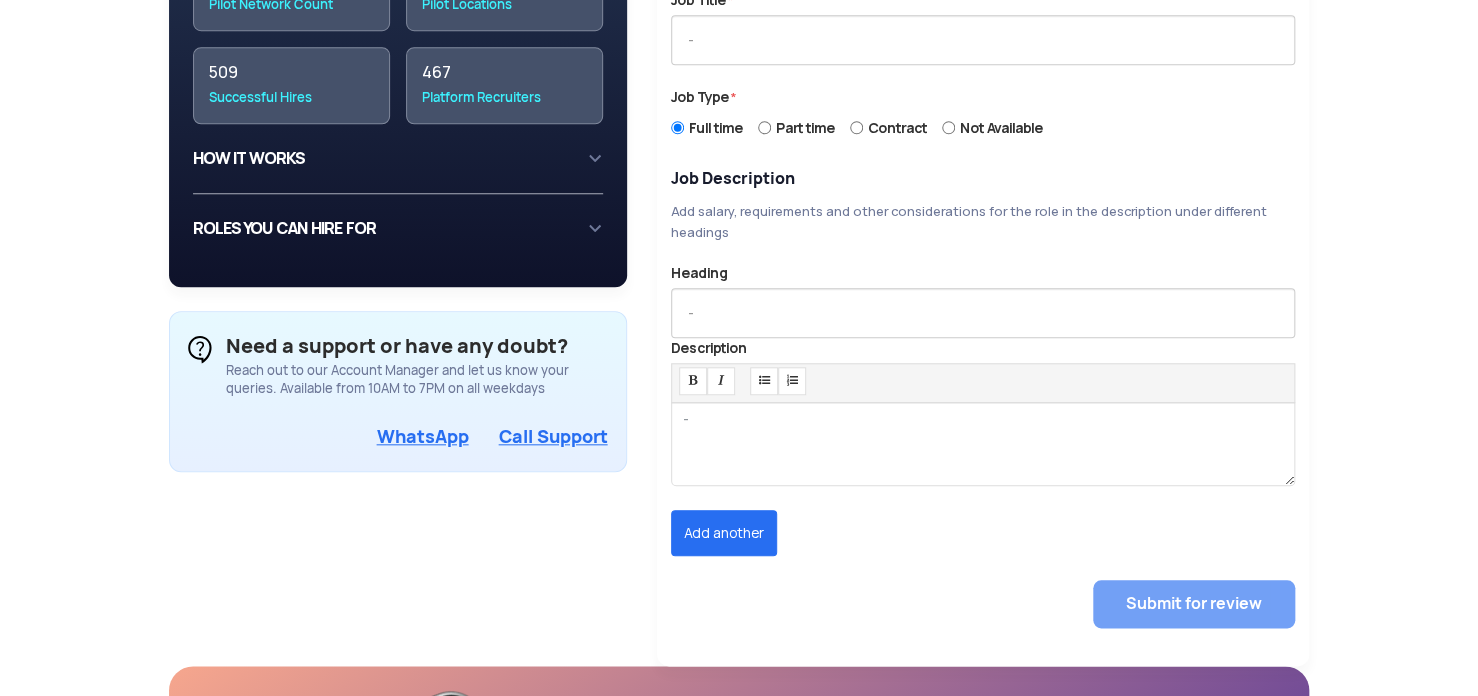 click on "ROLES YOU CAN HIRE FOR   Currently, you can hire for the follwing roles on TropoGo’s platform:   Drone Pilots/Agri Drone Pilots   Drone Technicians   GIS Specialists  UAV Hardware/Software Engineers" at bounding box center (398, 228) 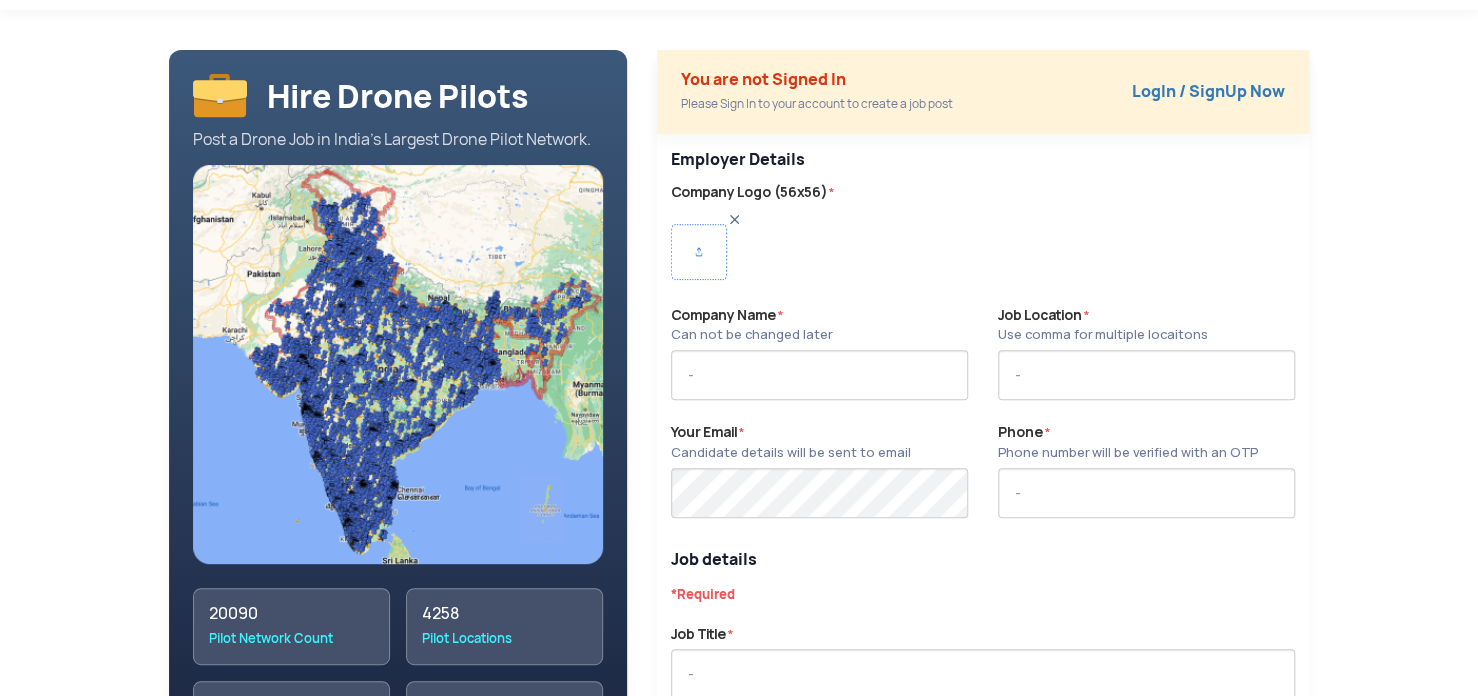 scroll, scrollTop: 0, scrollLeft: 0, axis: both 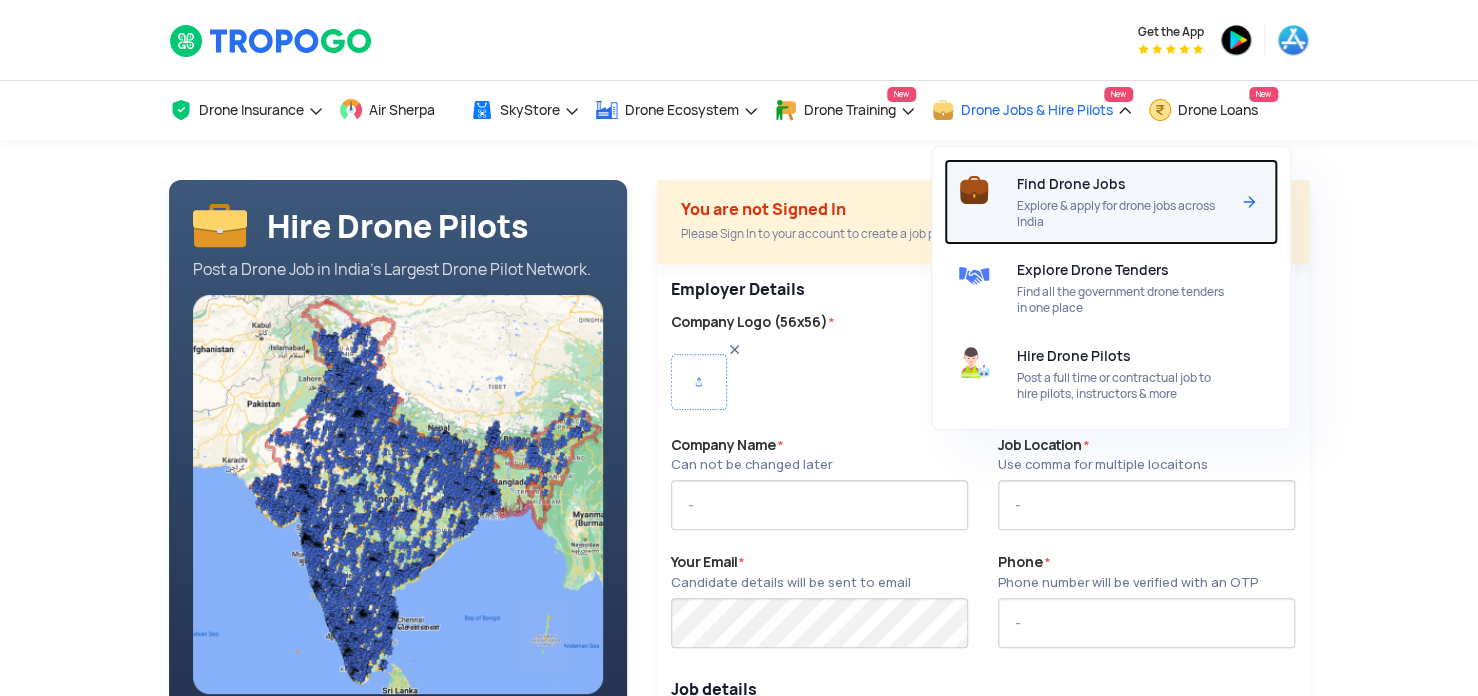 click on "Find Drone Jobs  Explore & apply for drone jobs across India" at bounding box center [1126, 202] 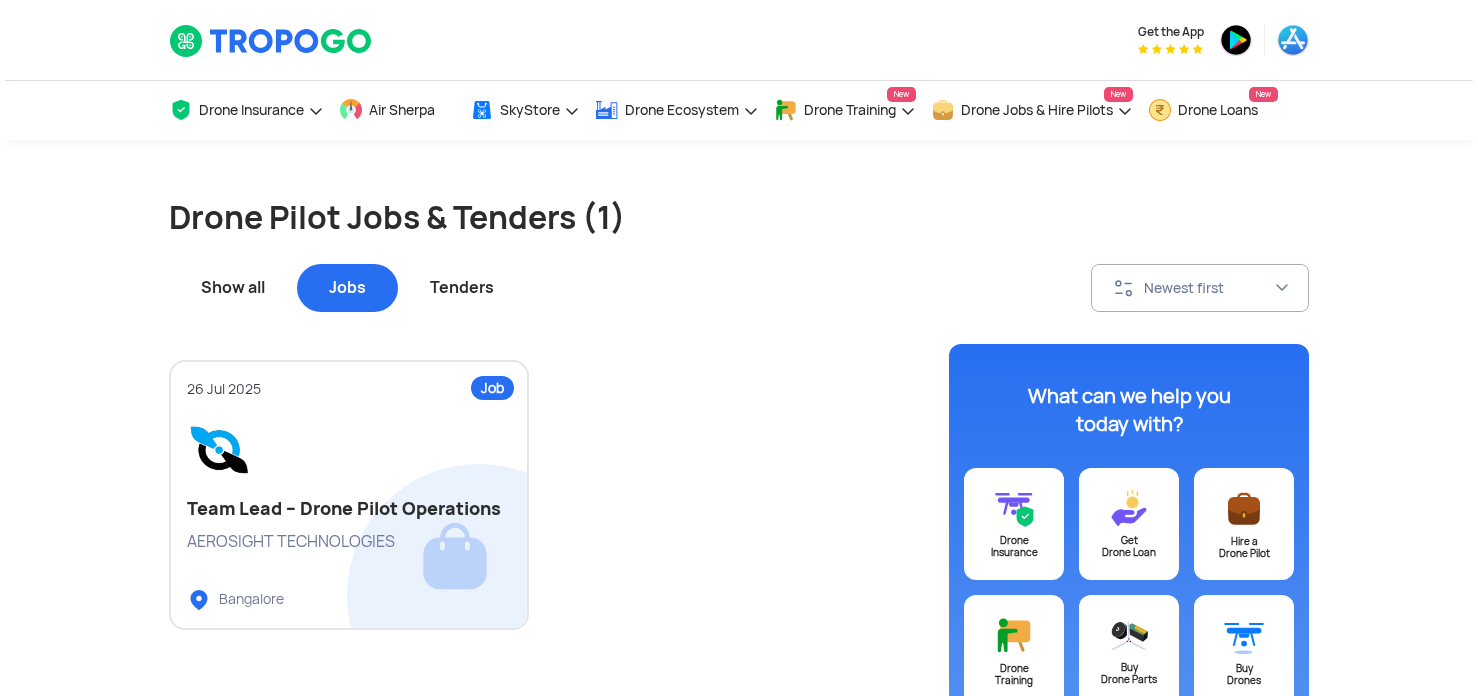 scroll, scrollTop: 14, scrollLeft: 0, axis: vertical 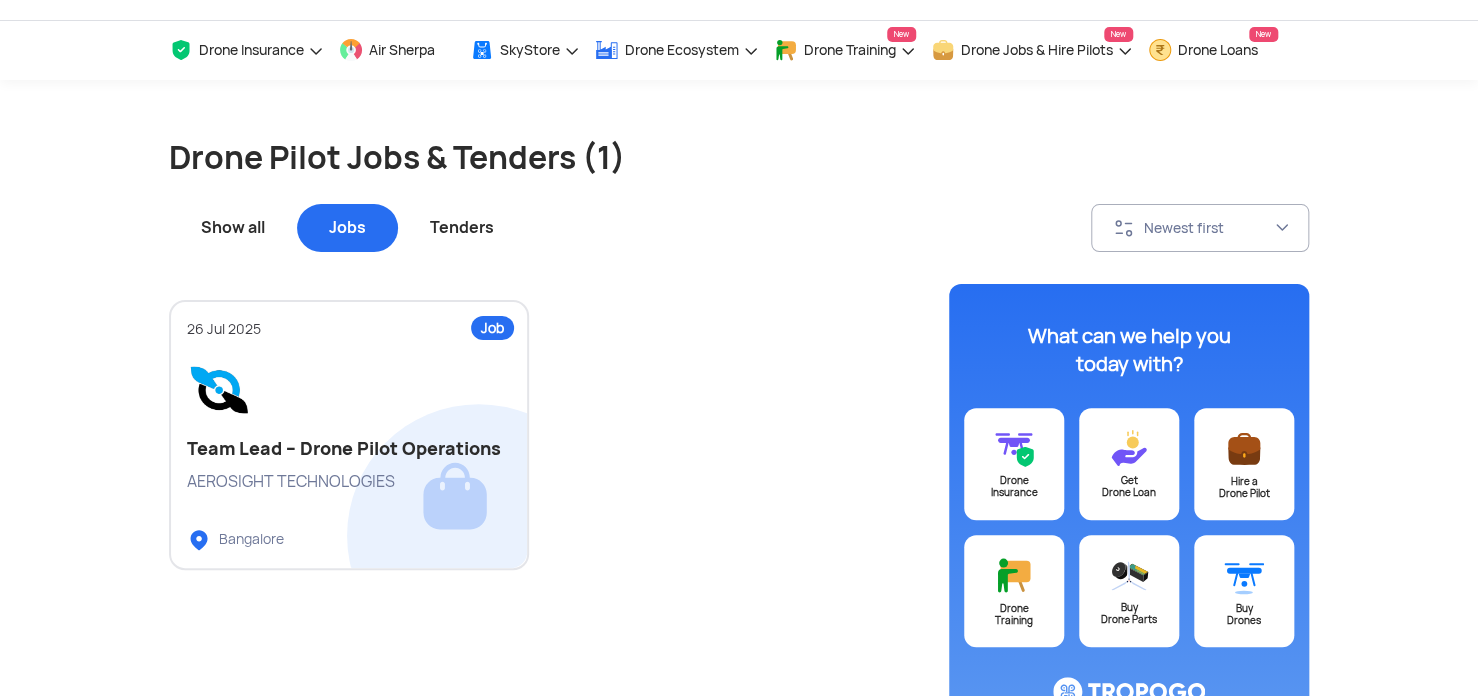 click on "Tenders" 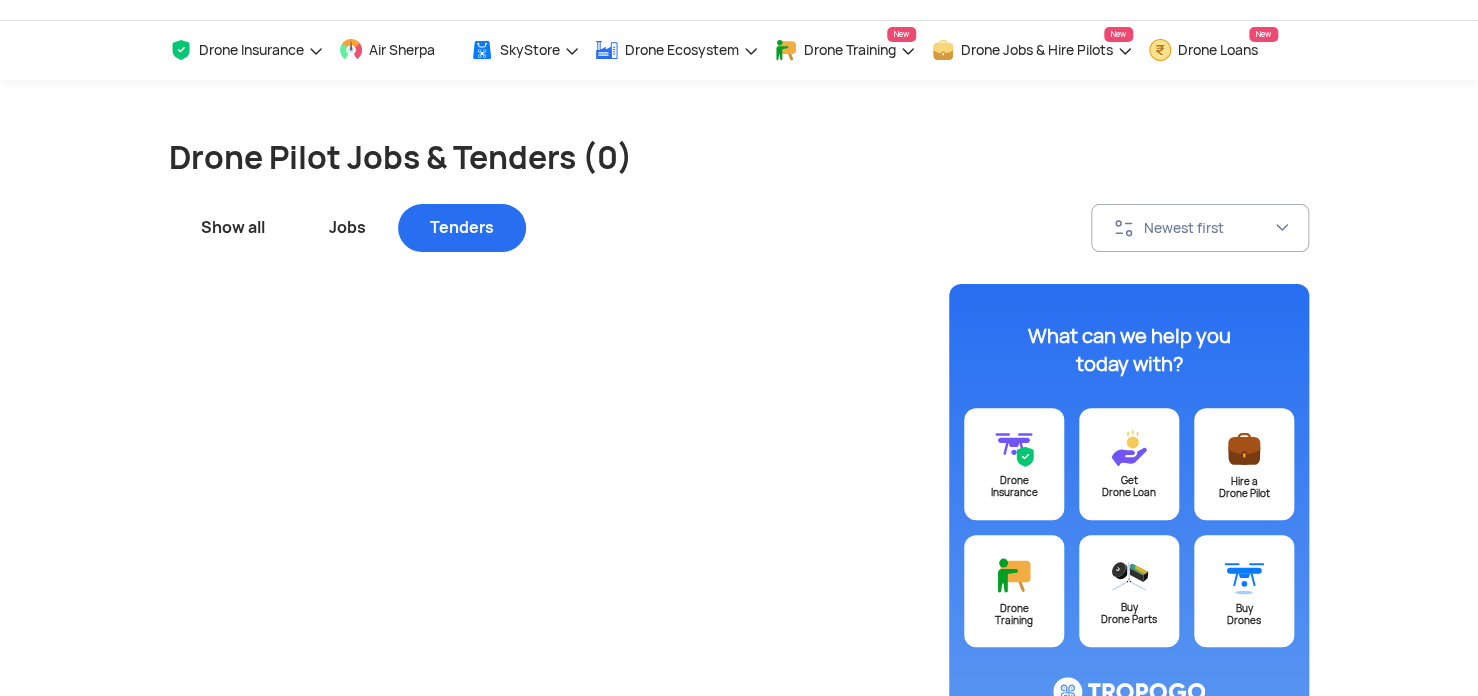 click on "Jobs" 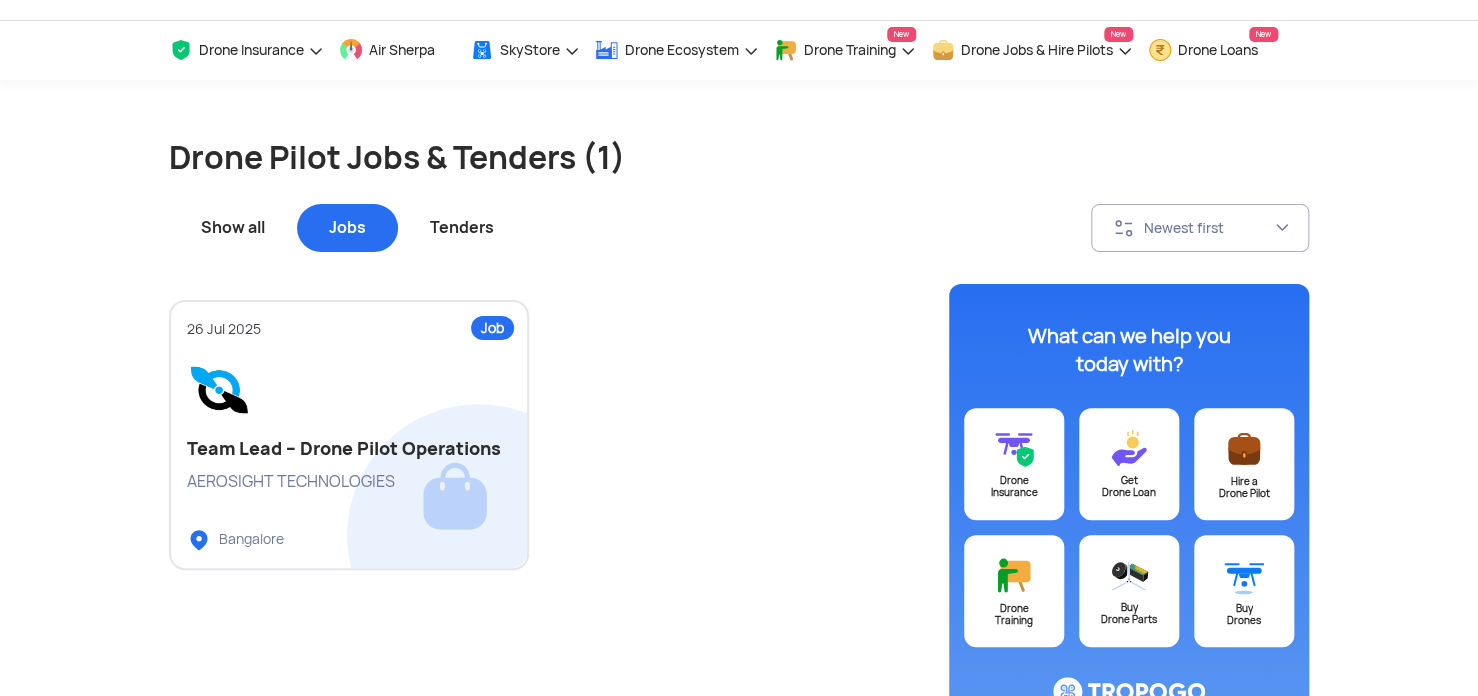 click on "Show all" 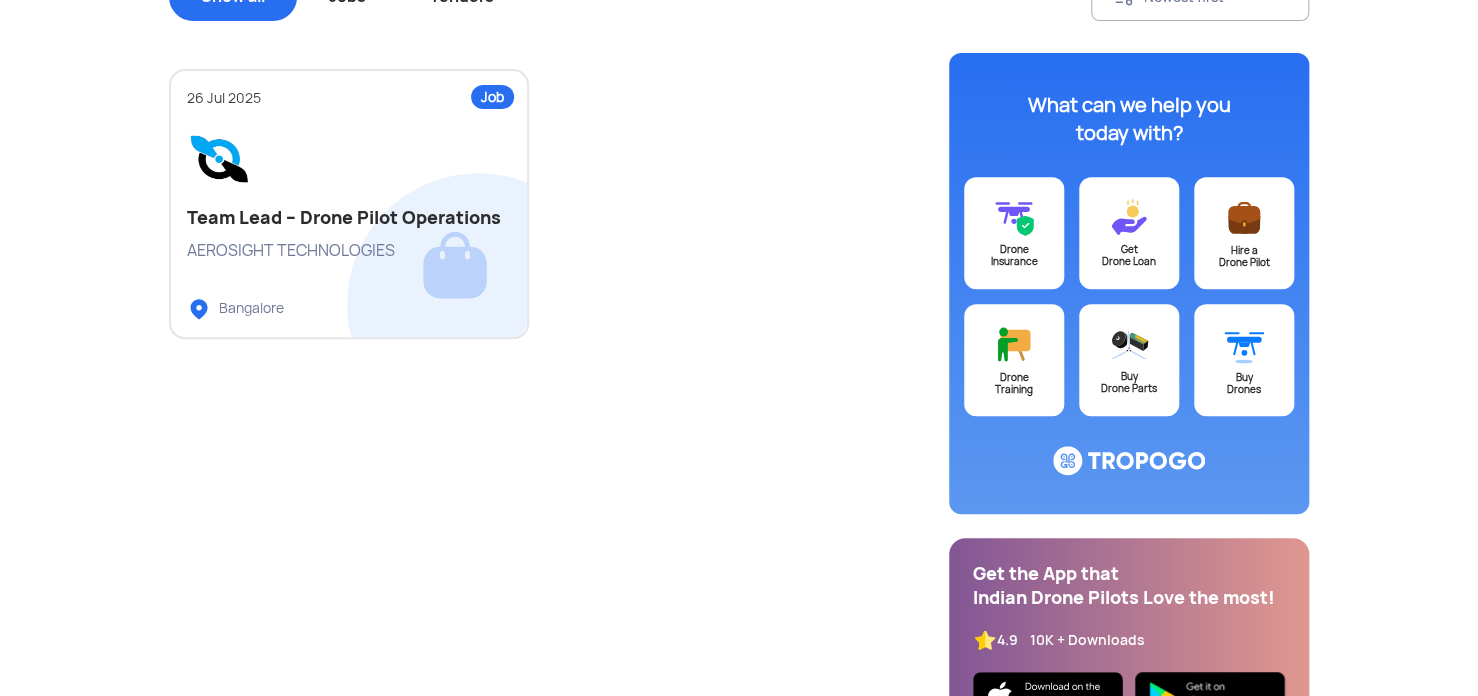 scroll, scrollTop: 292, scrollLeft: 0, axis: vertical 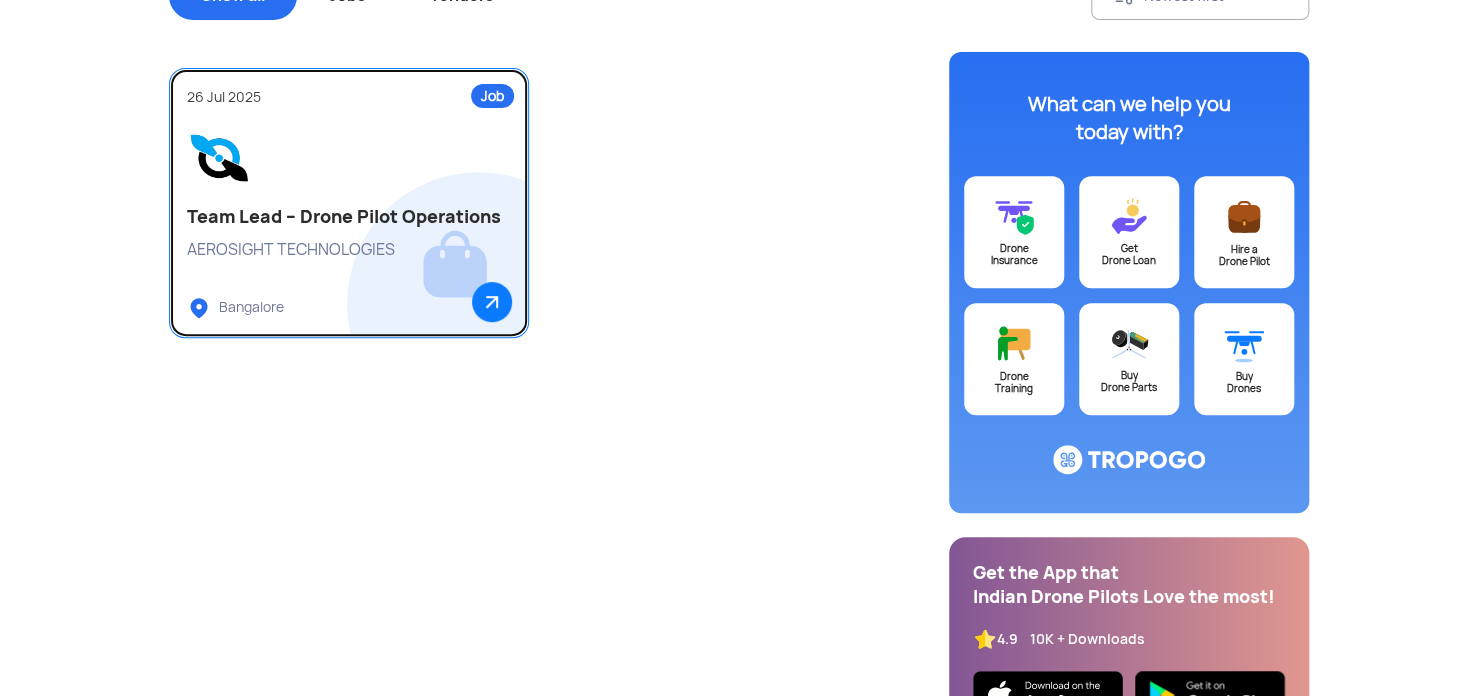 click on "AEROSIGHT TECHNOLOGIES" at bounding box center (349, 250) 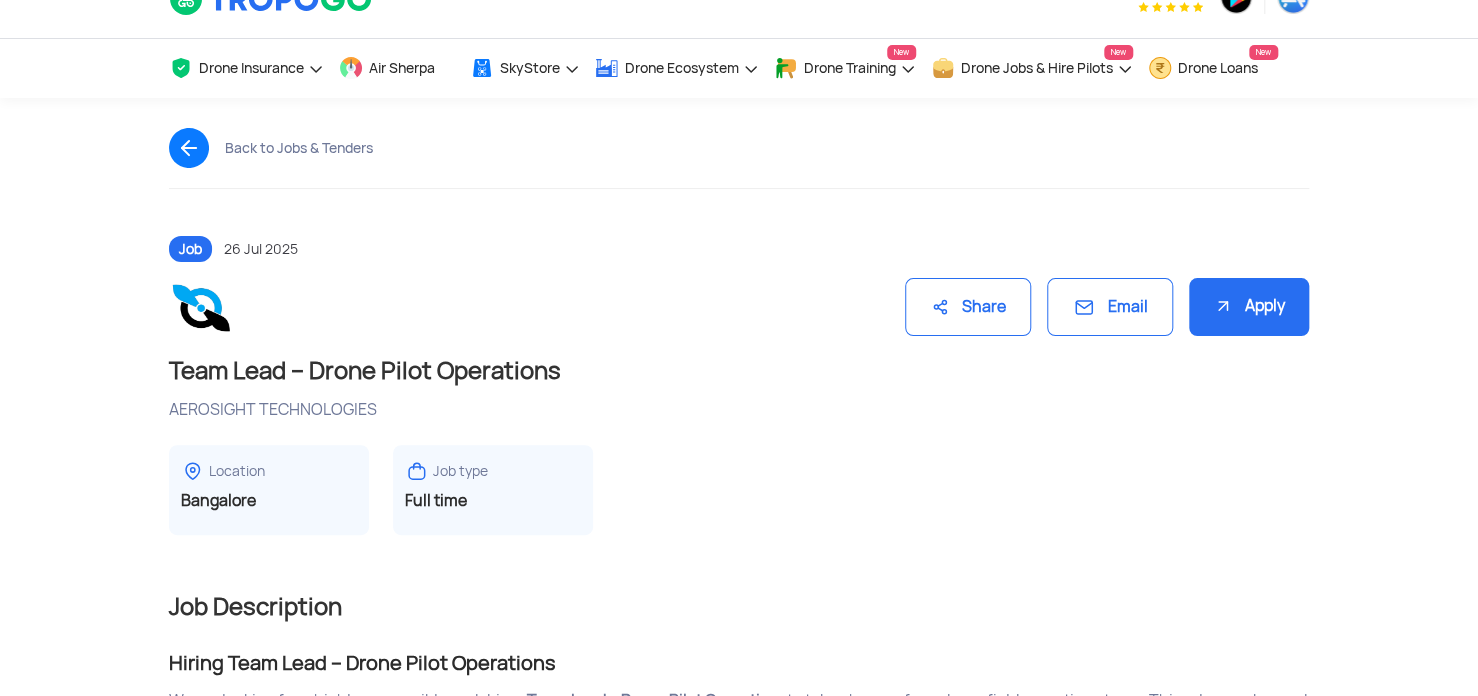 scroll, scrollTop: 0, scrollLeft: 0, axis: both 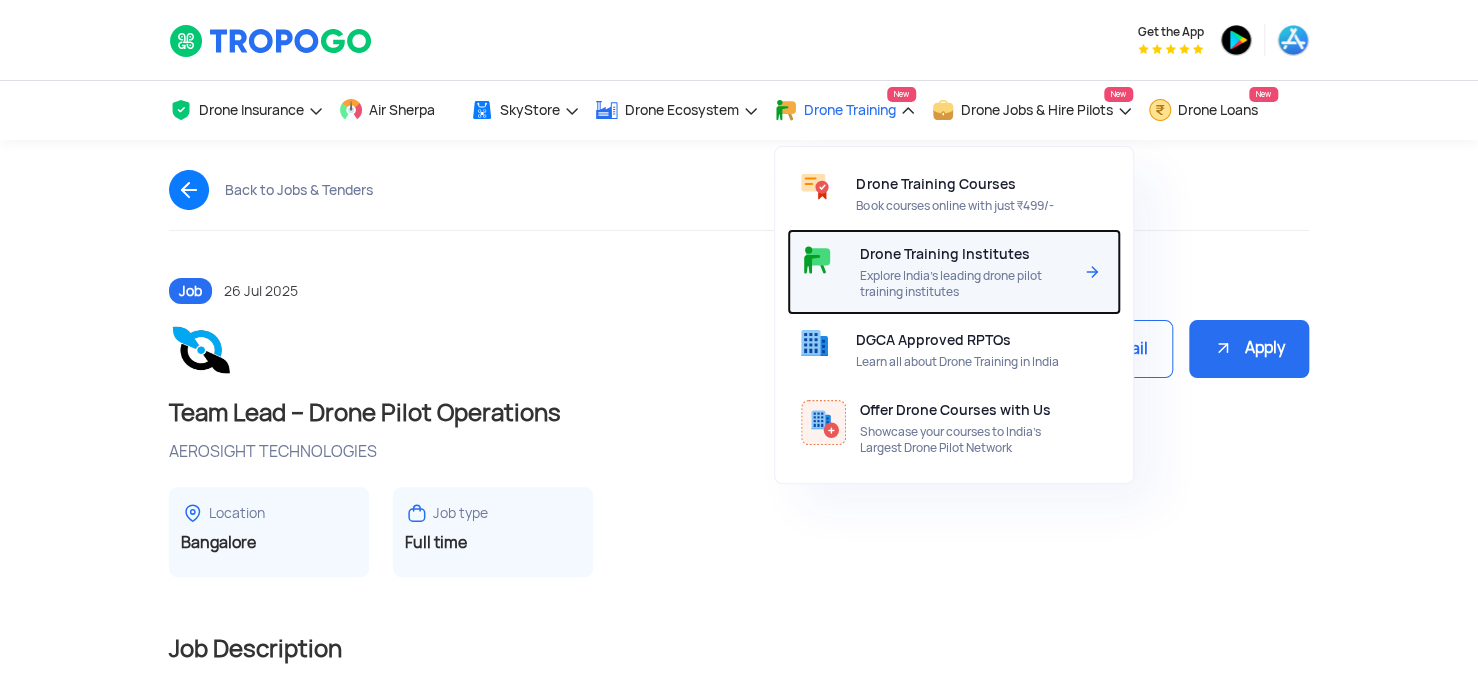 click on "Drone Training Institutes" at bounding box center (945, 254) 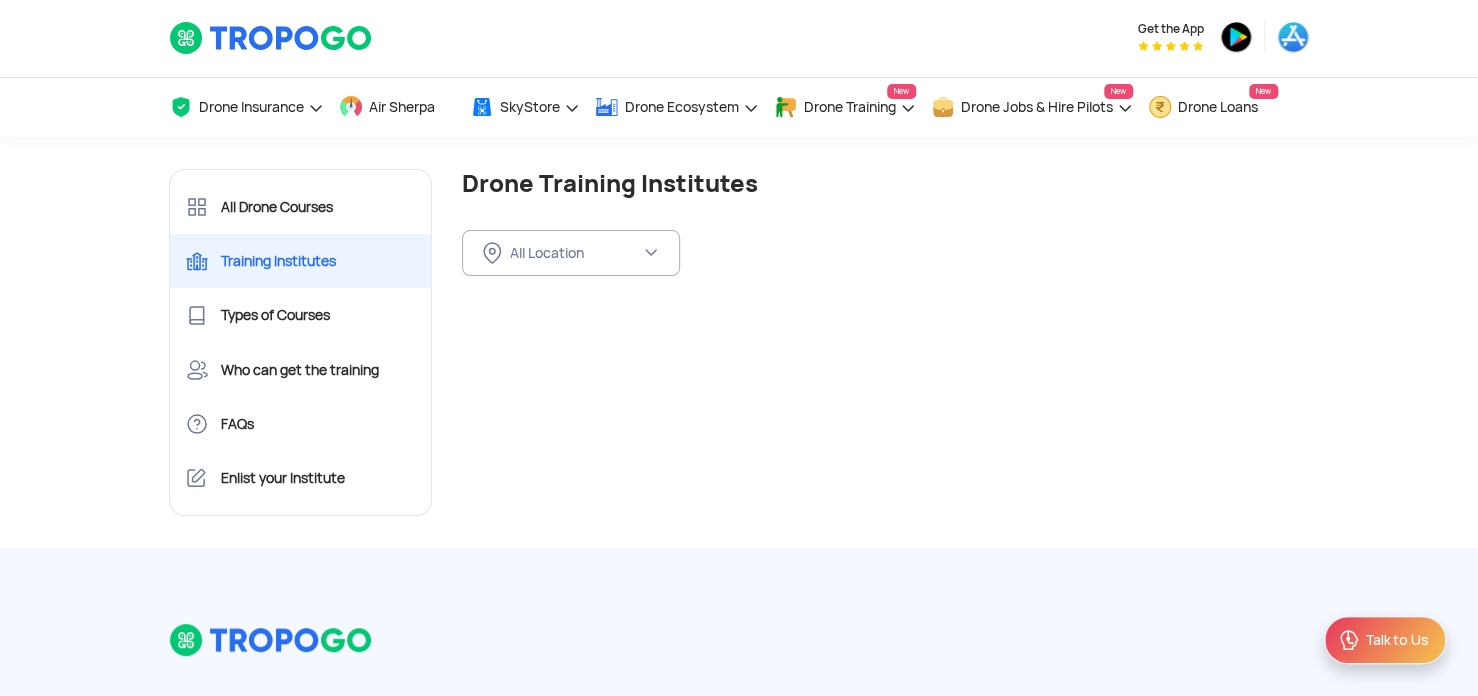 scroll, scrollTop: 23, scrollLeft: 0, axis: vertical 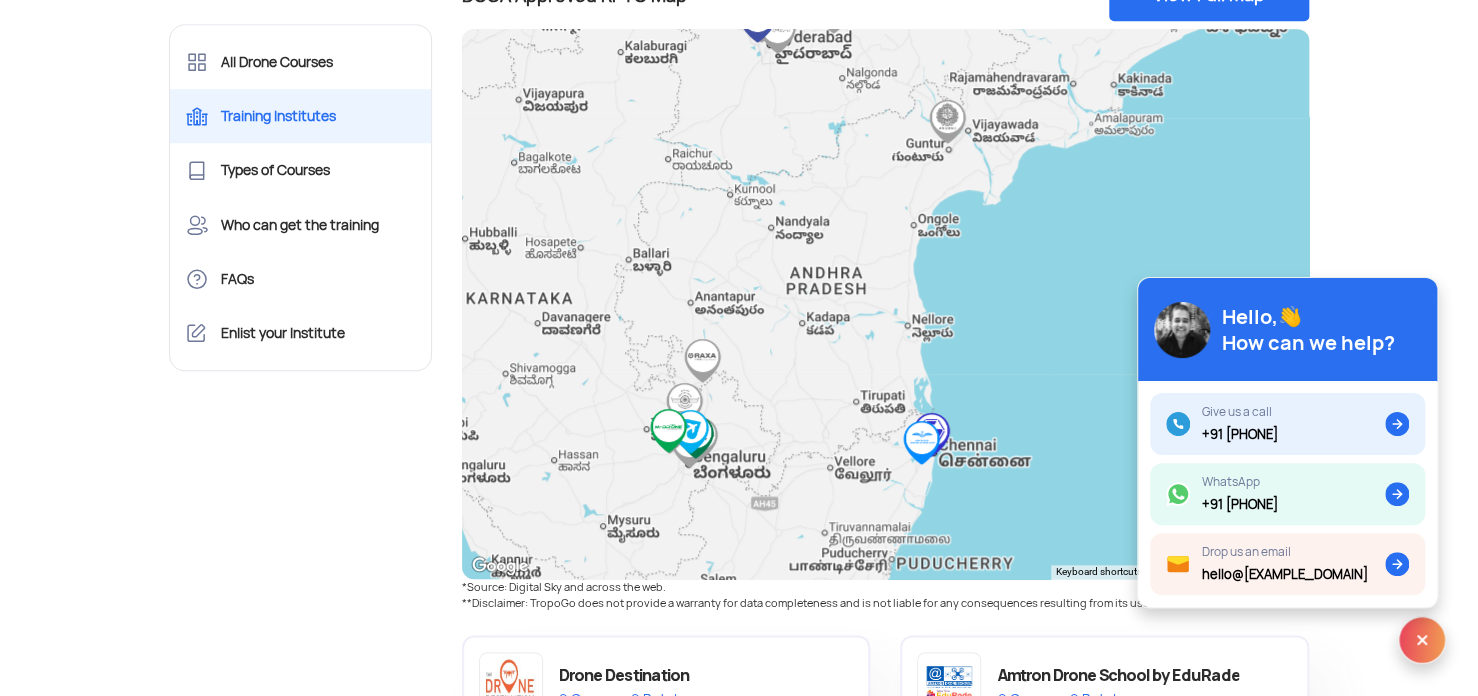 drag, startPoint x: 731, startPoint y: 481, endPoint x: 761, endPoint y: 369, distance: 115.948265 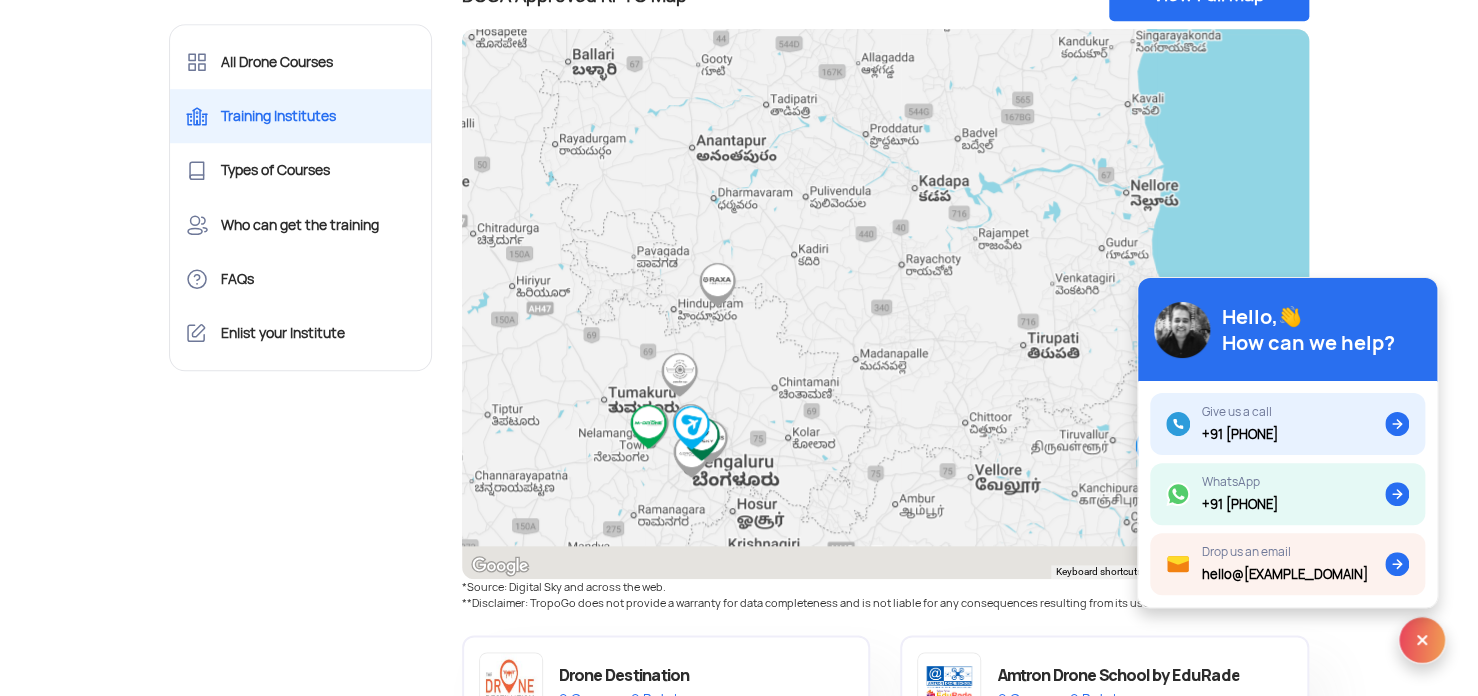 drag, startPoint x: 783, startPoint y: 411, endPoint x: 807, endPoint y: 276, distance: 137.11674 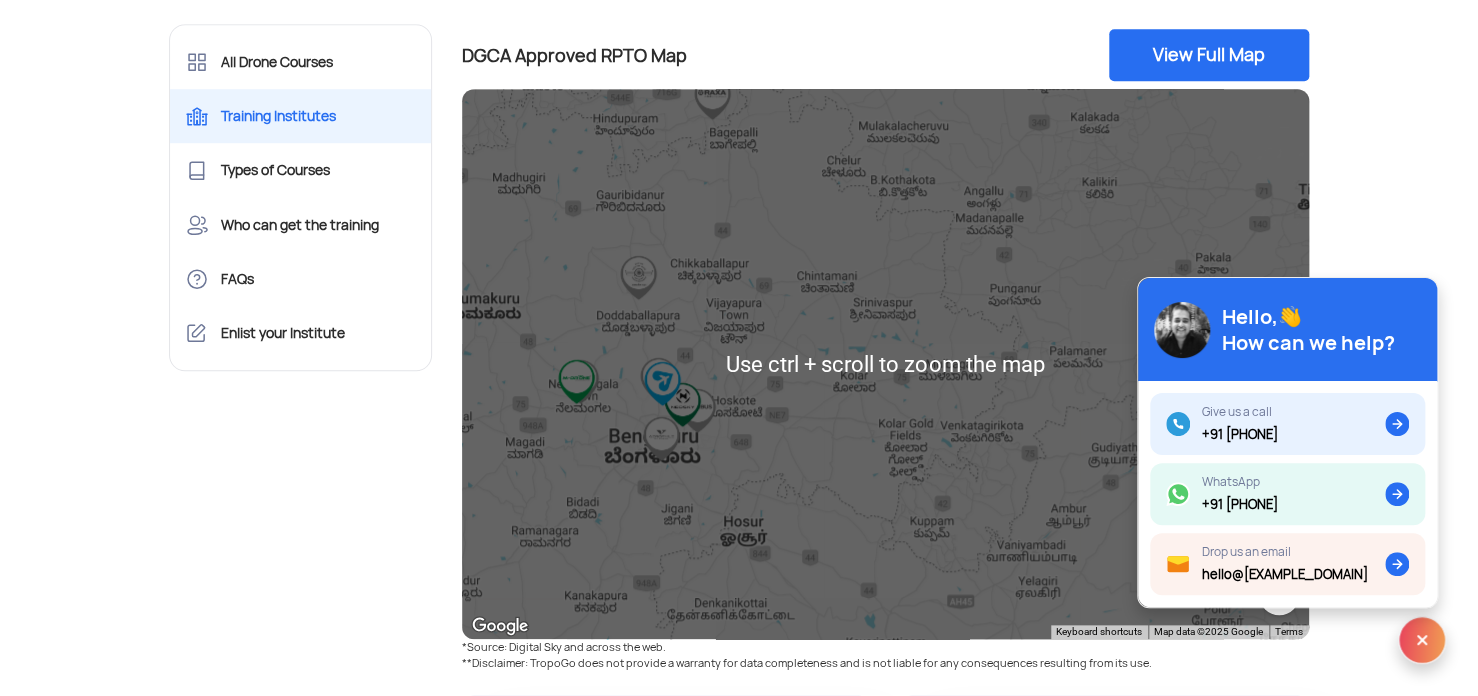 scroll, scrollTop: 692, scrollLeft: 0, axis: vertical 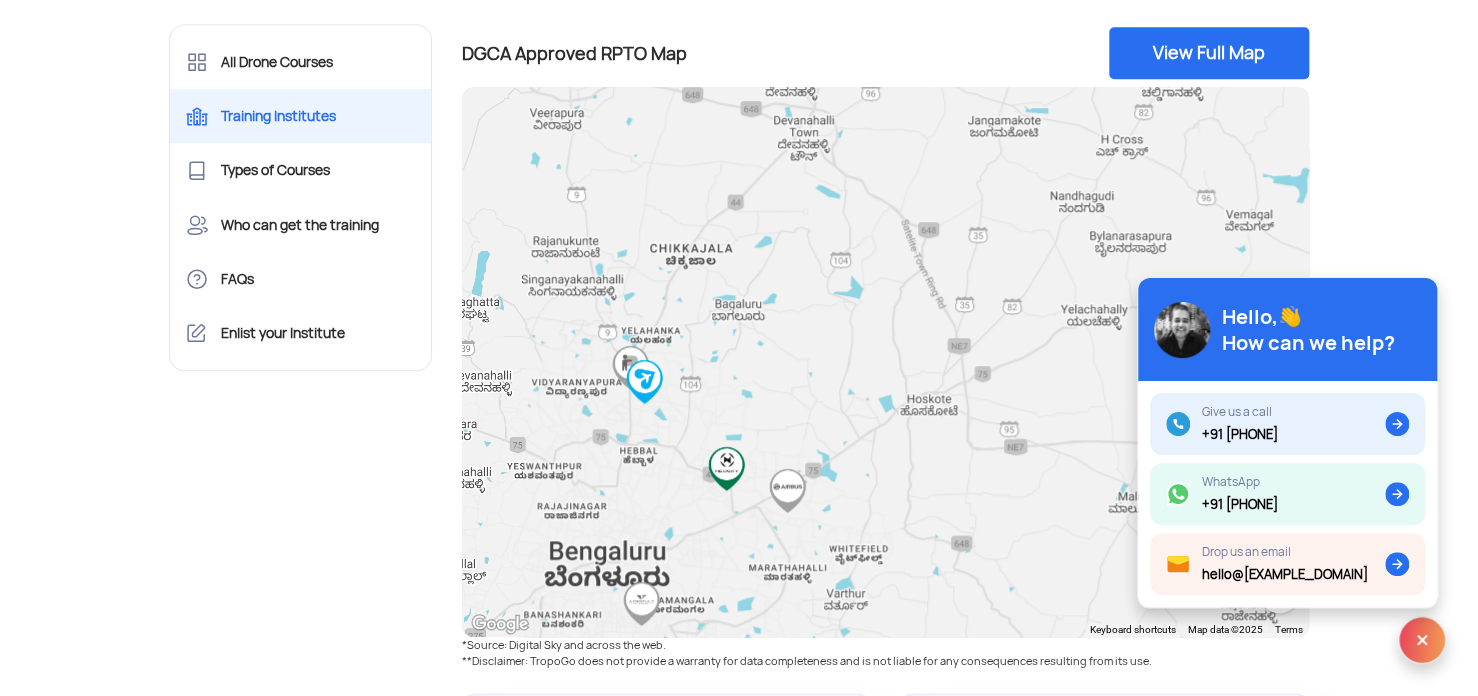 drag, startPoint x: 628, startPoint y: 604, endPoint x: 768, endPoint y: 417, distance: 233.60008 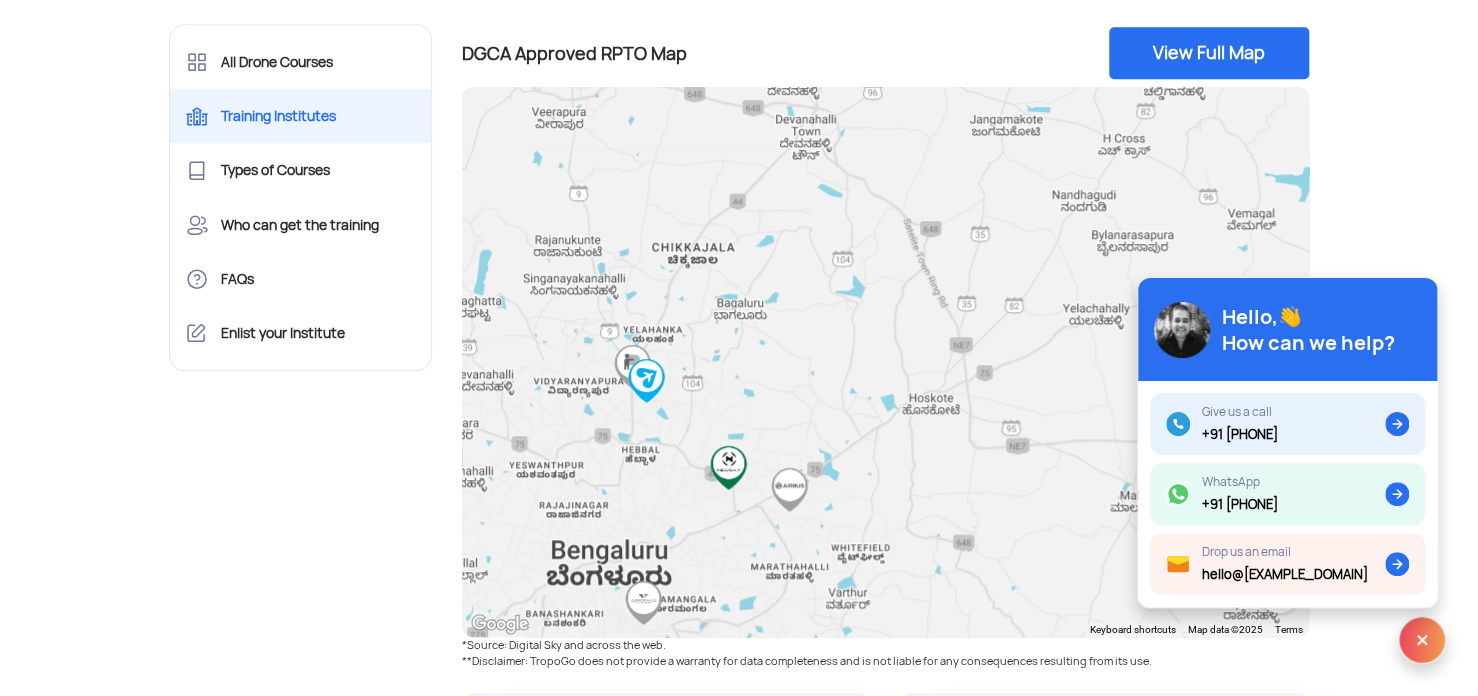click 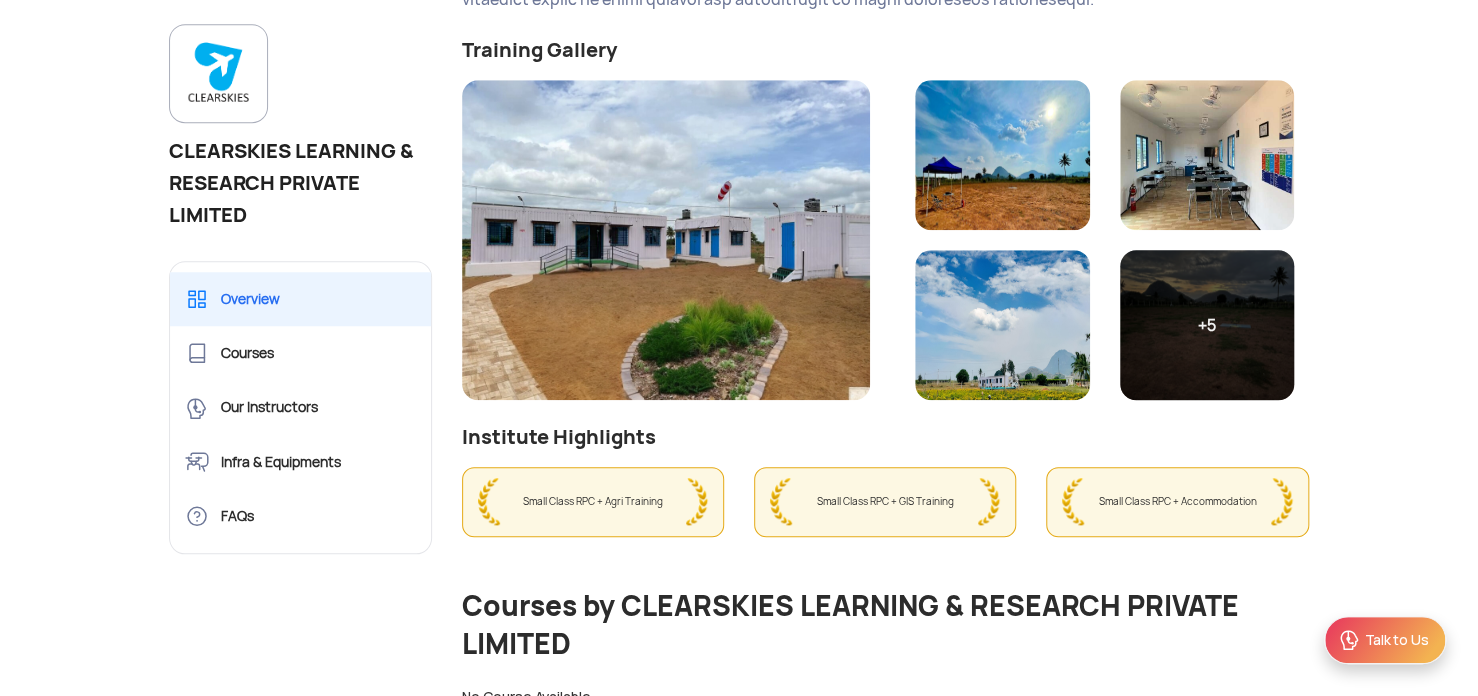 scroll, scrollTop: 715, scrollLeft: 0, axis: vertical 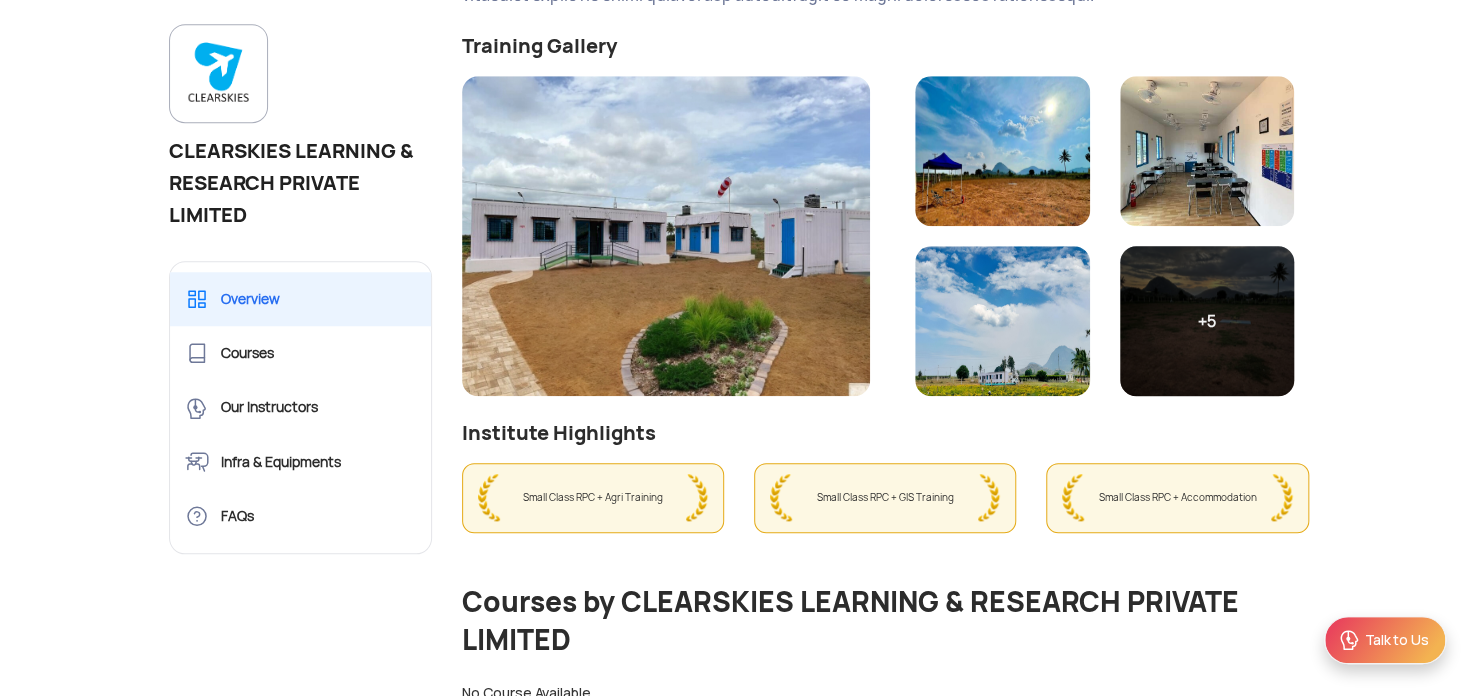 click 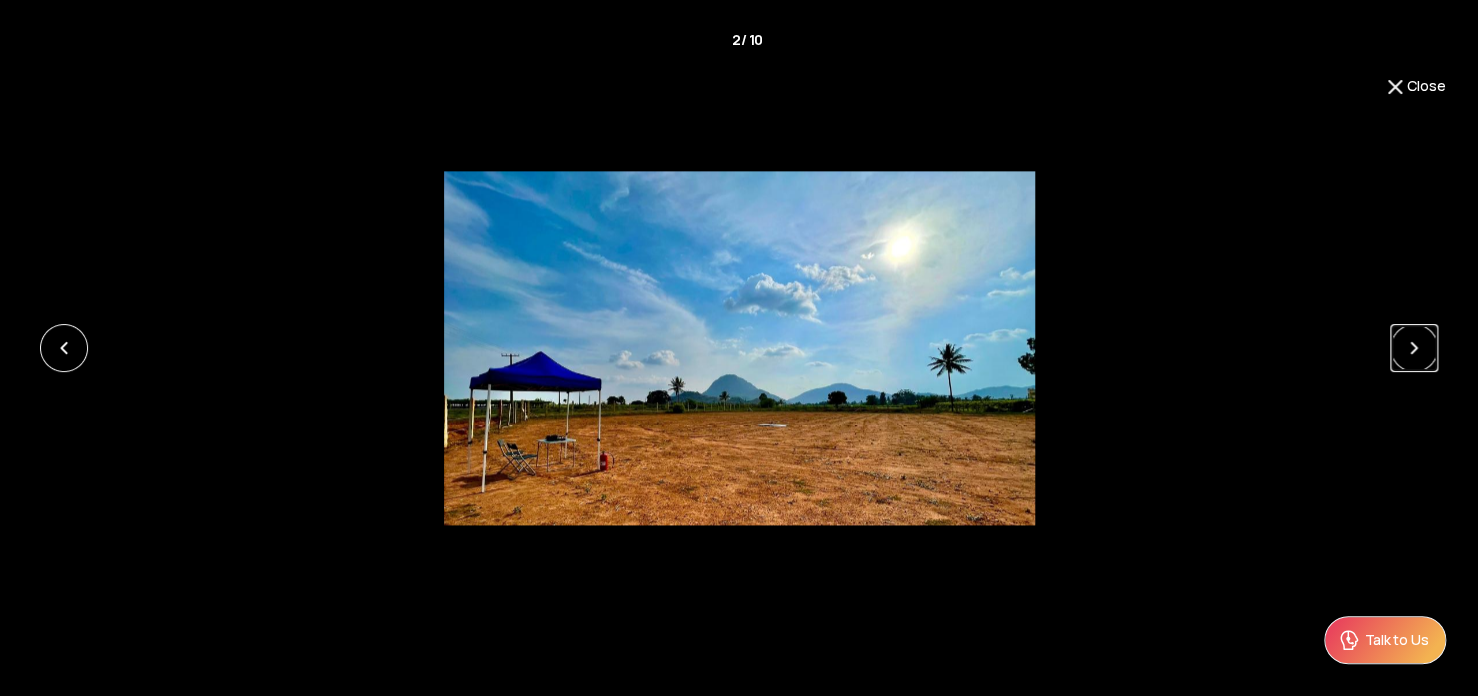 click 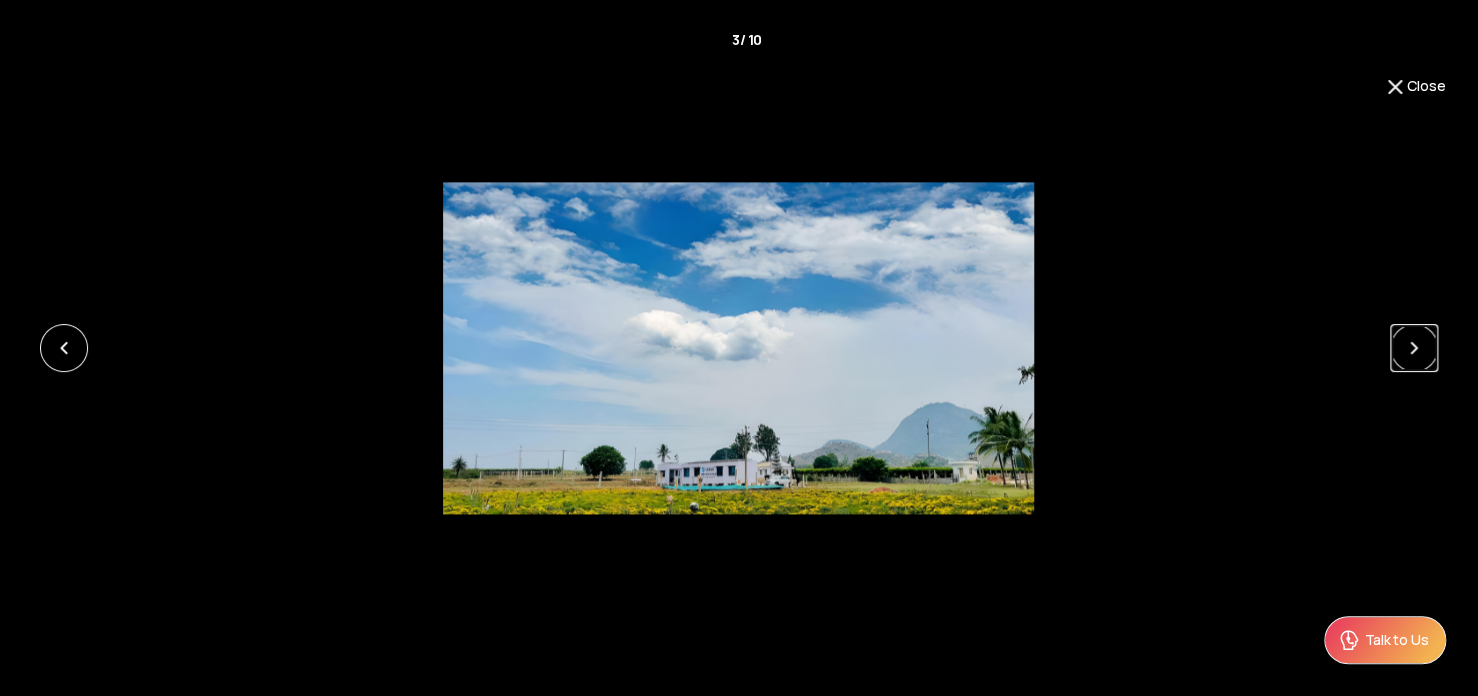 click 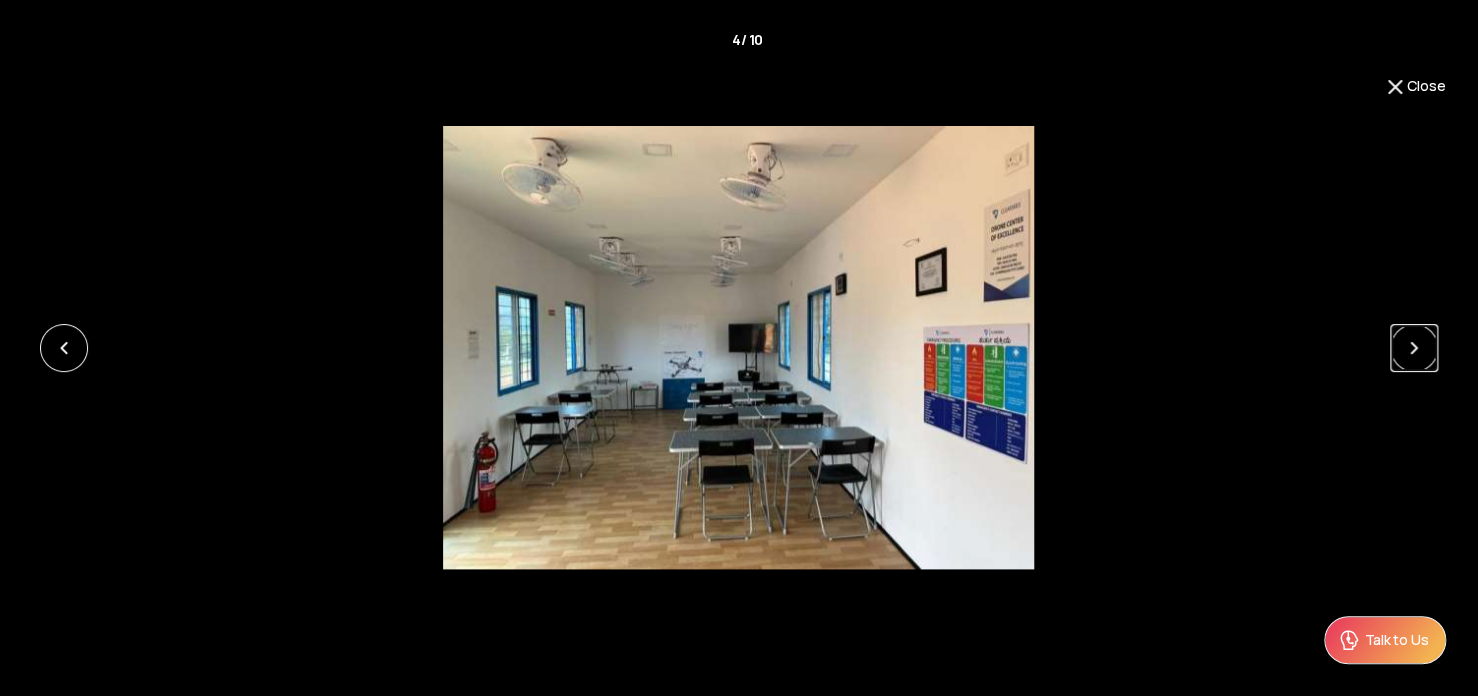 click 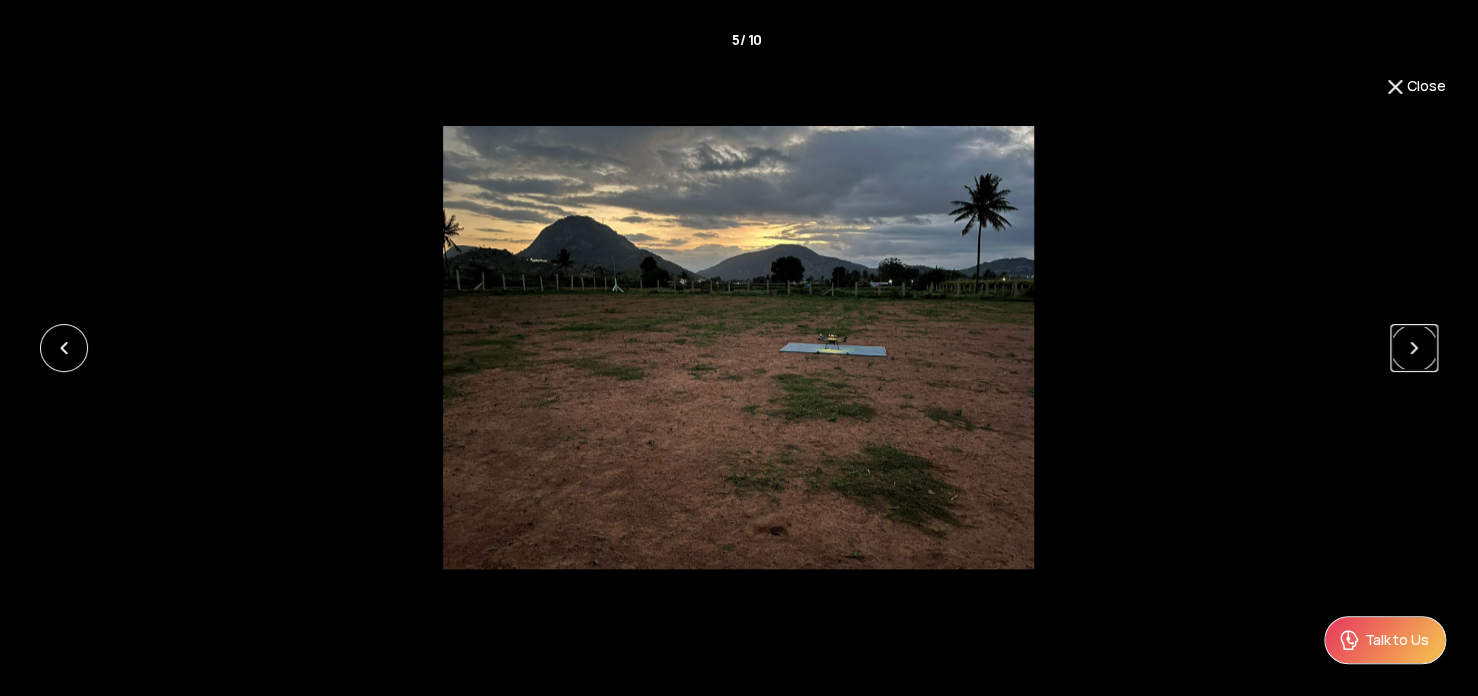 click 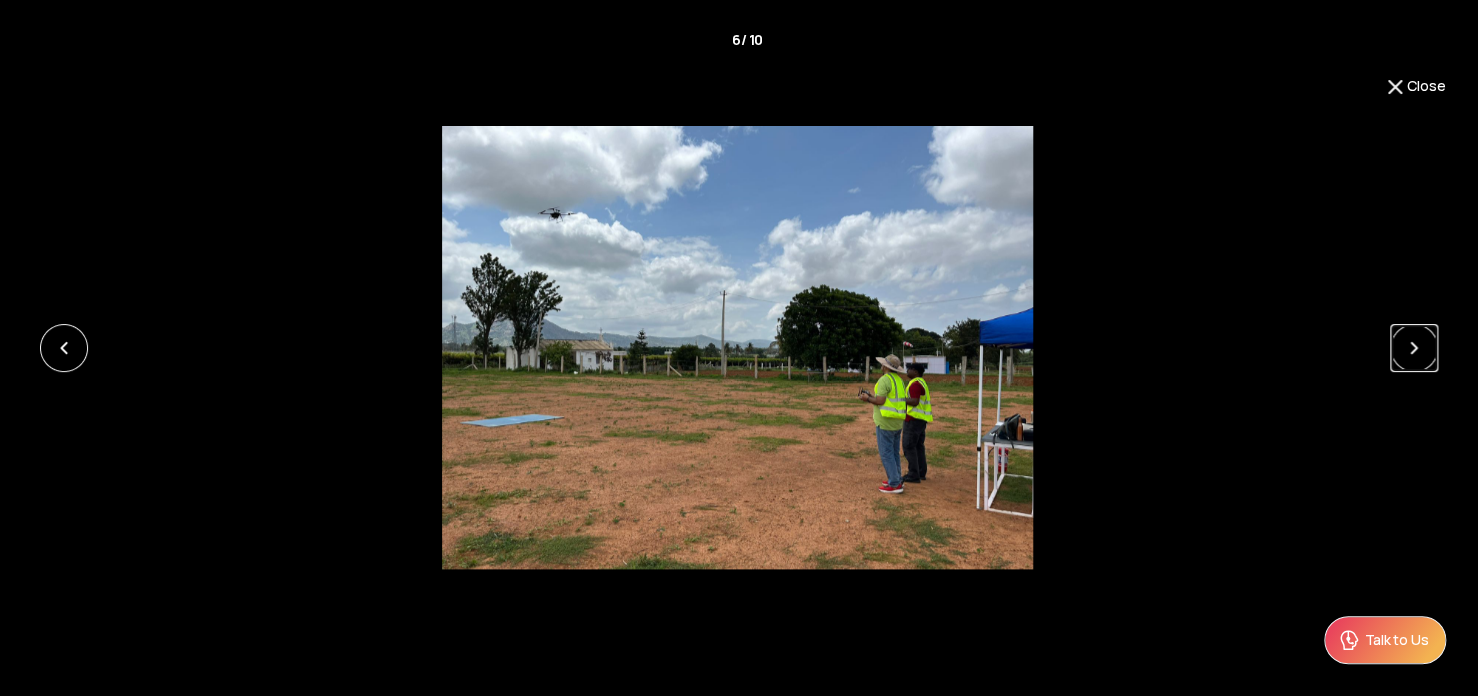 click 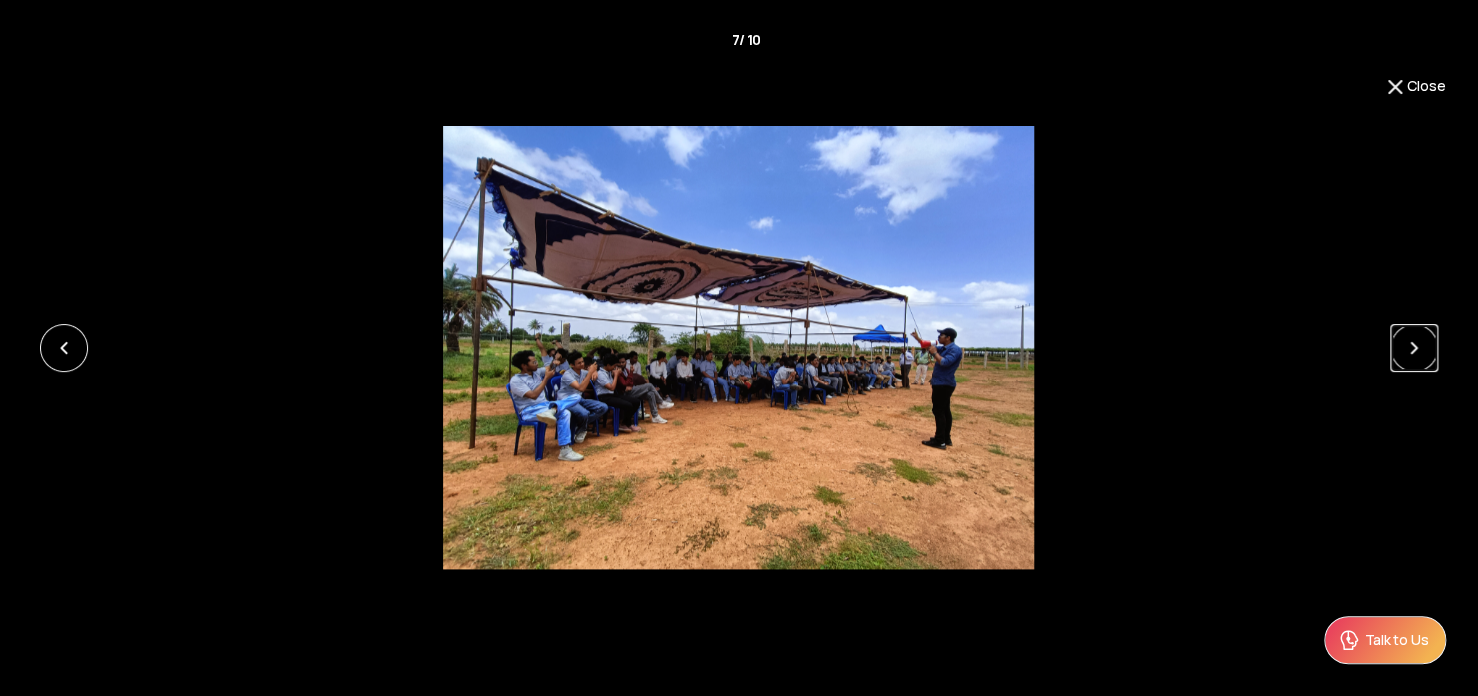 click 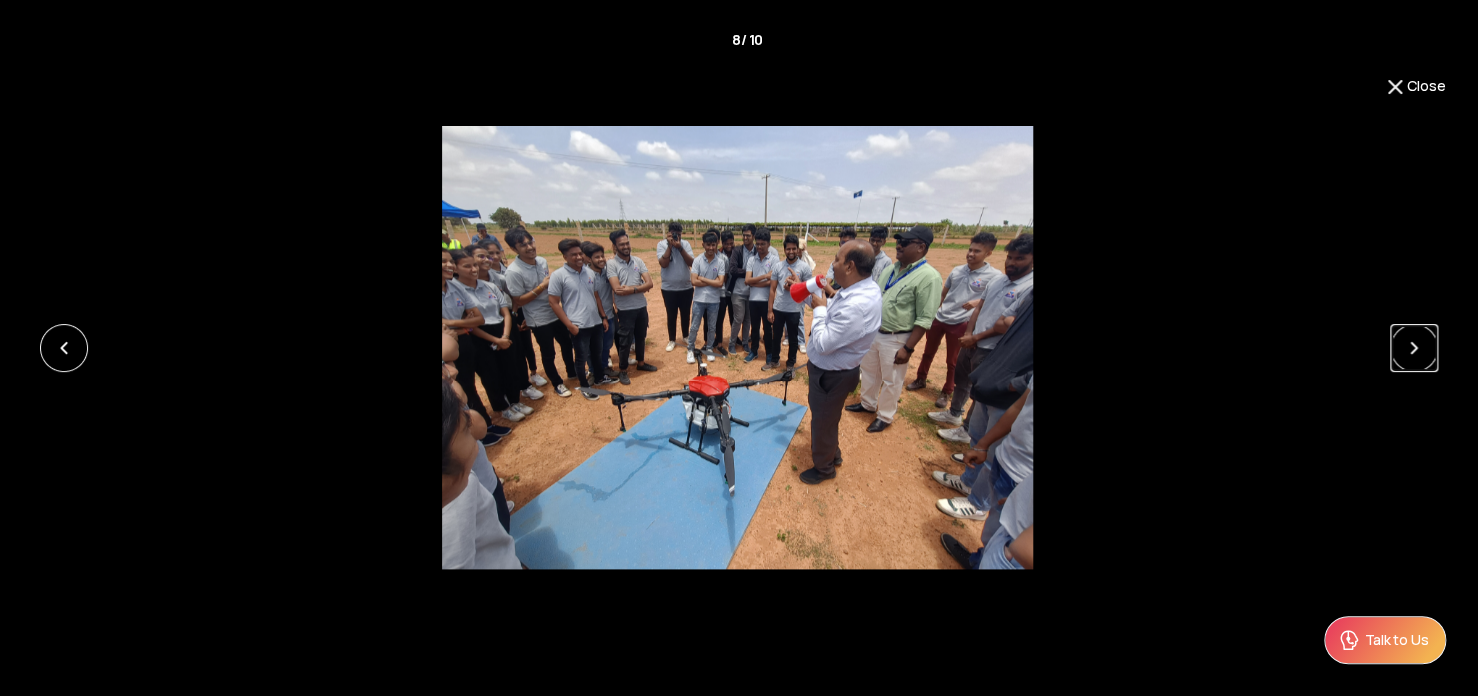 click 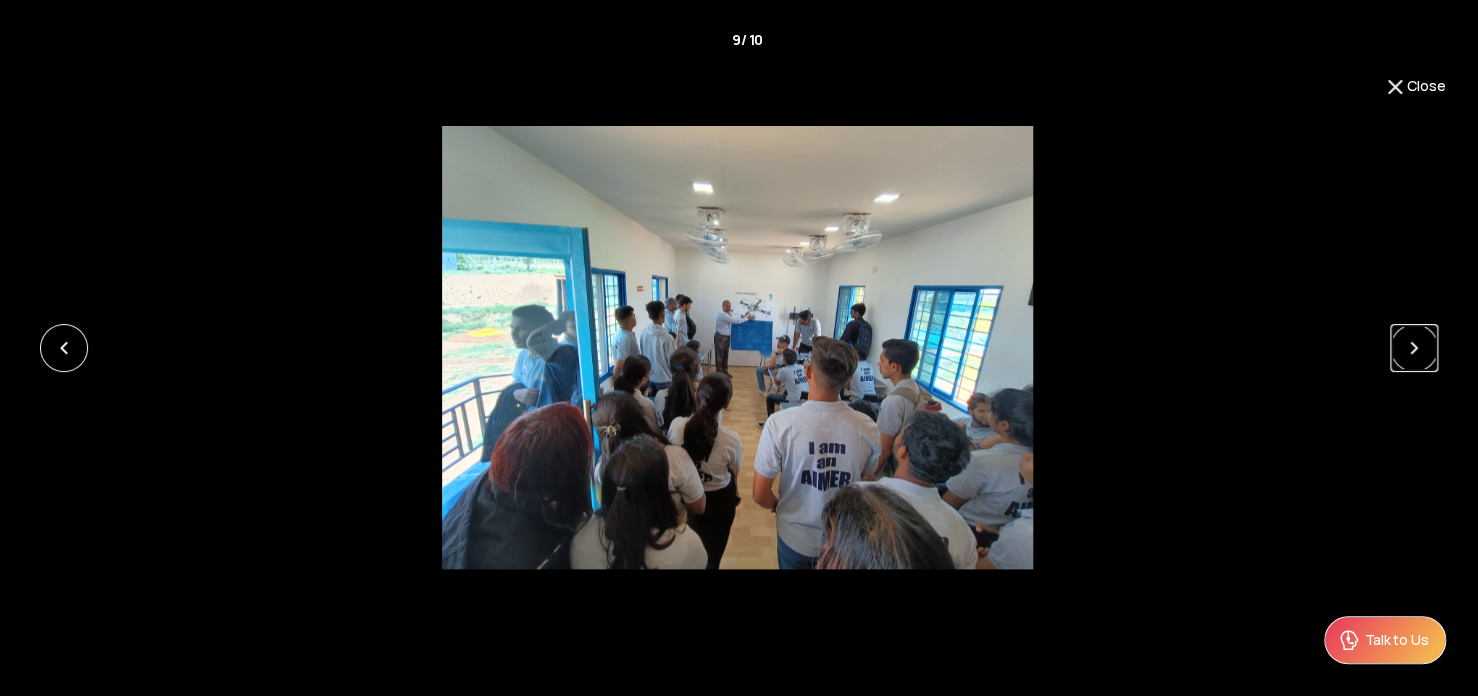click 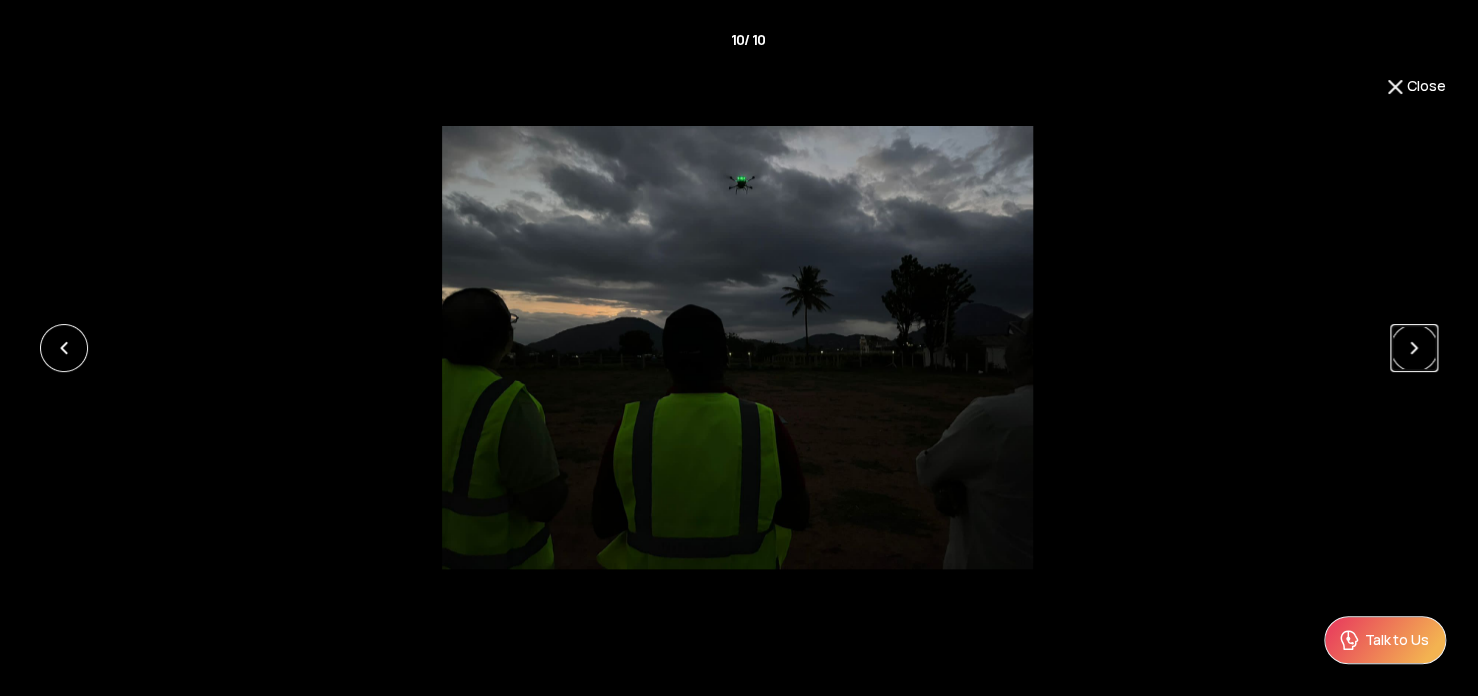 click 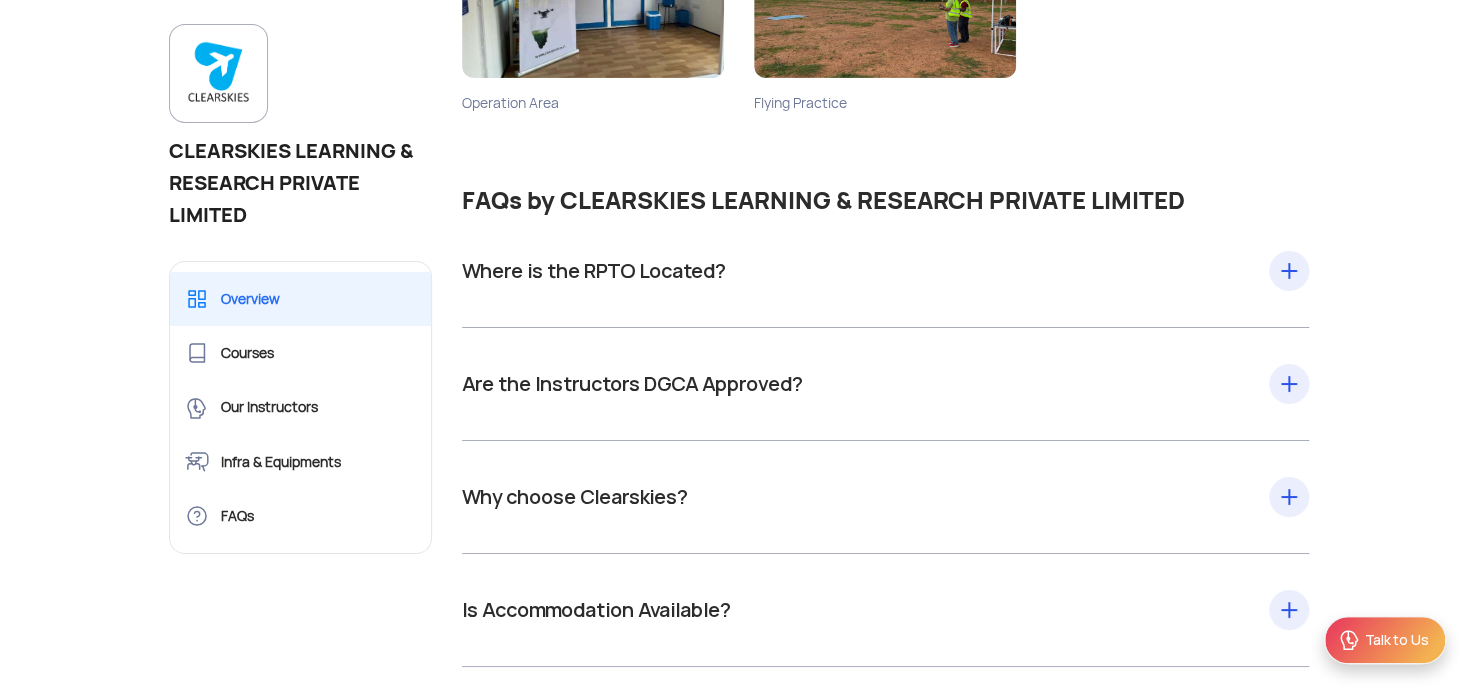 scroll, scrollTop: 3328, scrollLeft: 0, axis: vertical 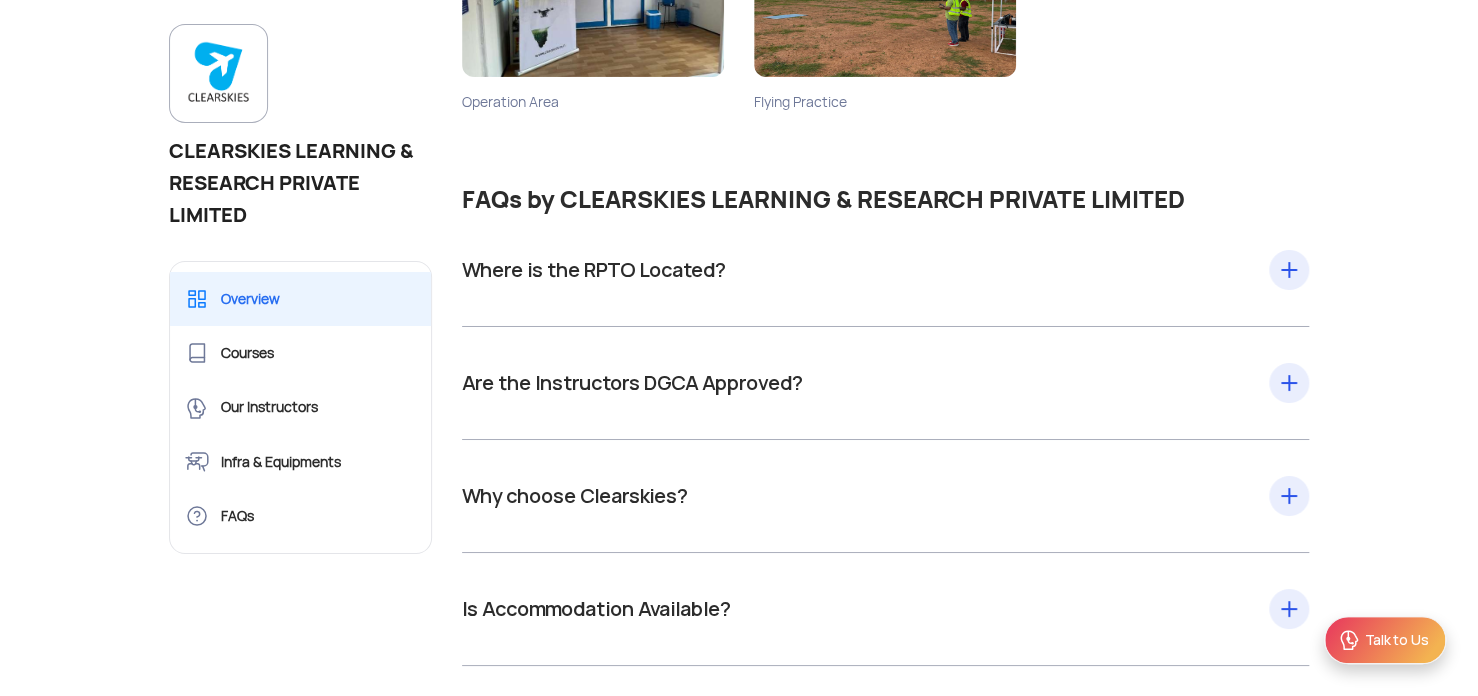 click on "Yes, Our I nstructors are DGCA Approved  and hold Expertise in aviation and drone technology." 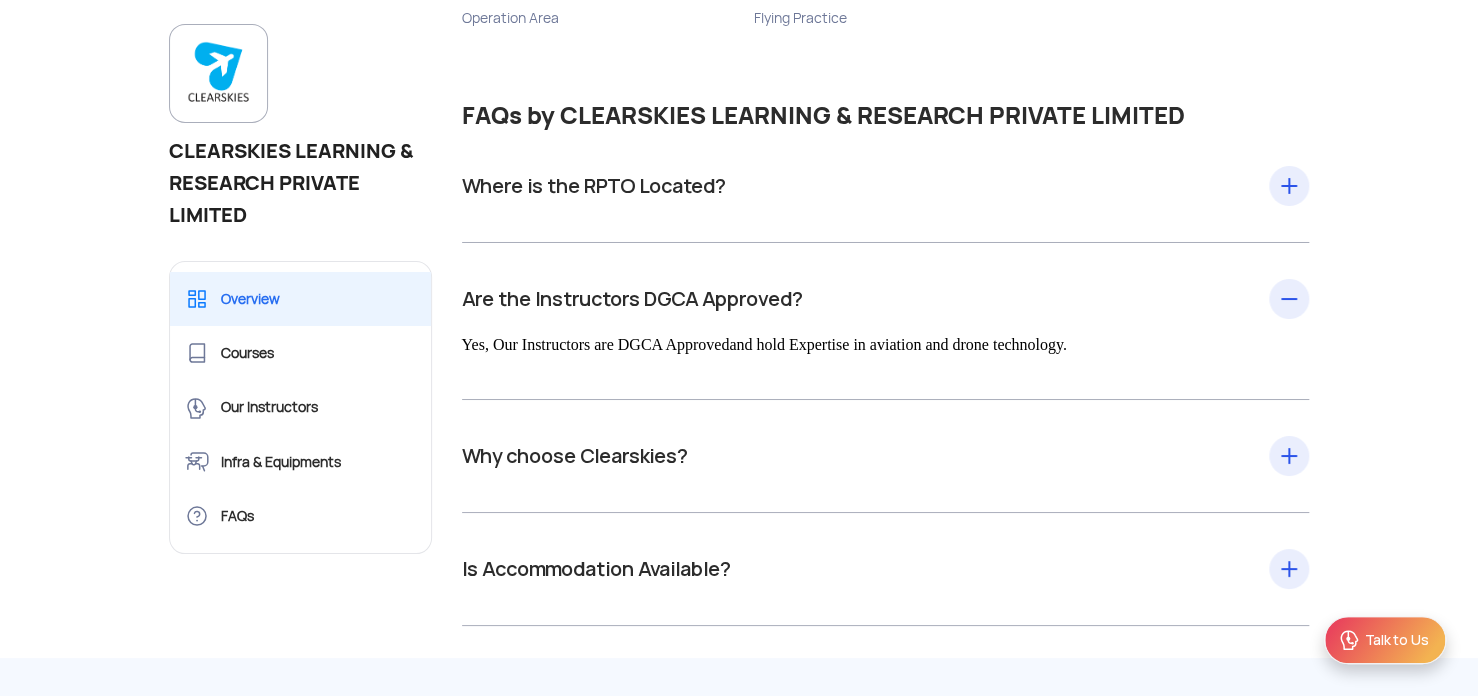 scroll, scrollTop: 3419, scrollLeft: 0, axis: vertical 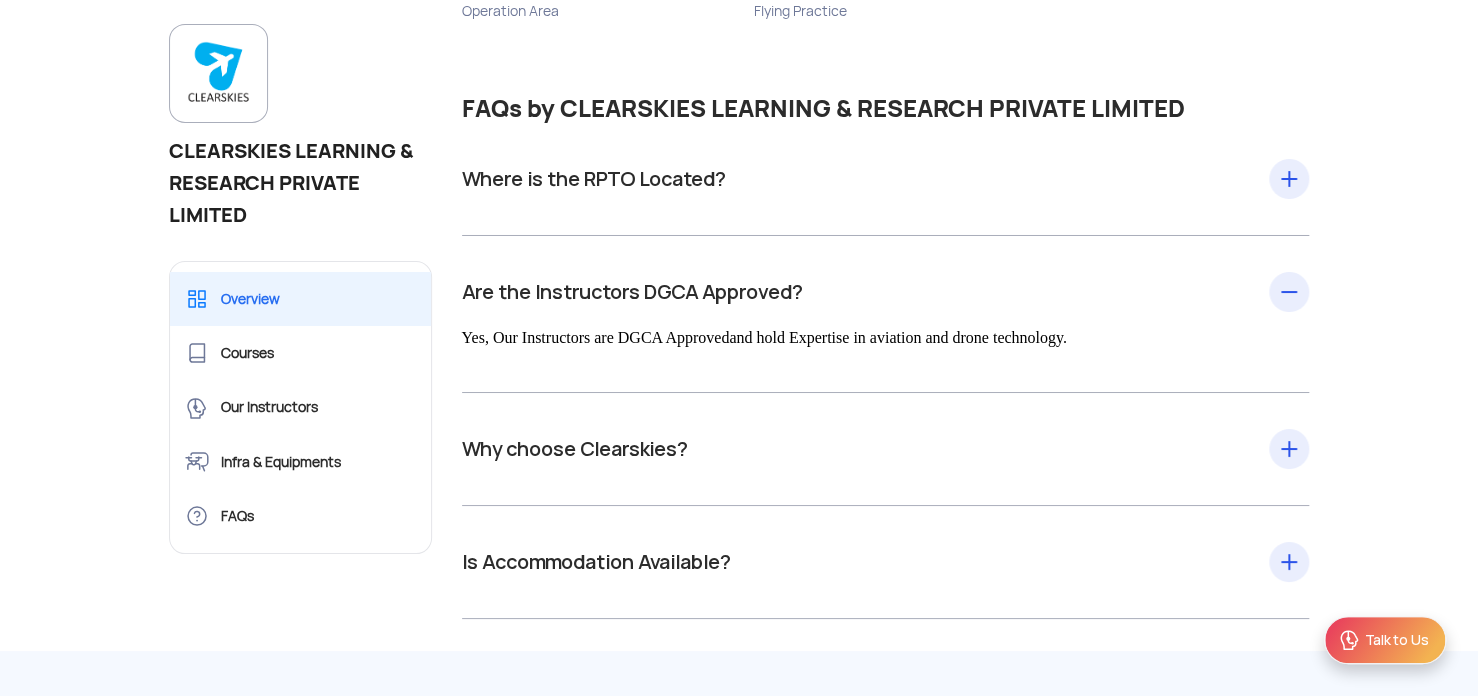 click on "Why choose Clearskies?  Experienced Instructor World Class Training" 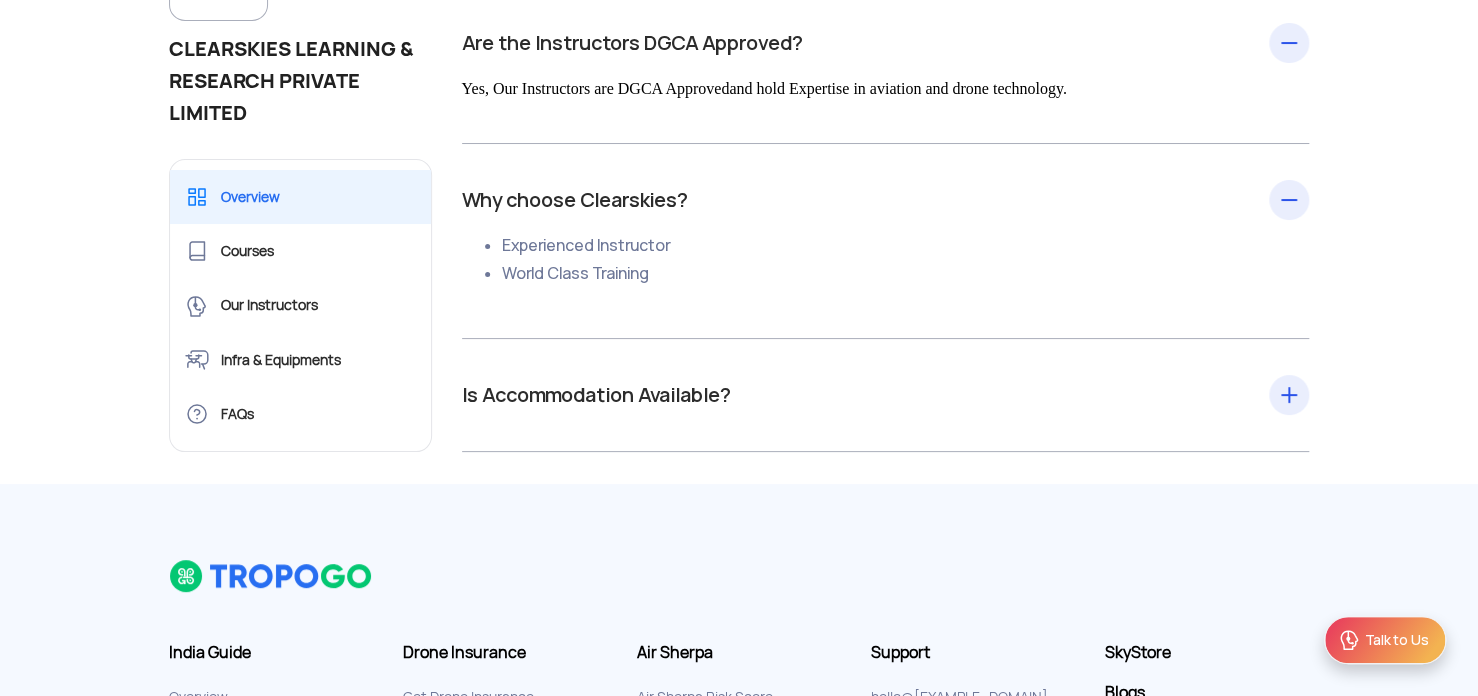 scroll, scrollTop: 3670, scrollLeft: 0, axis: vertical 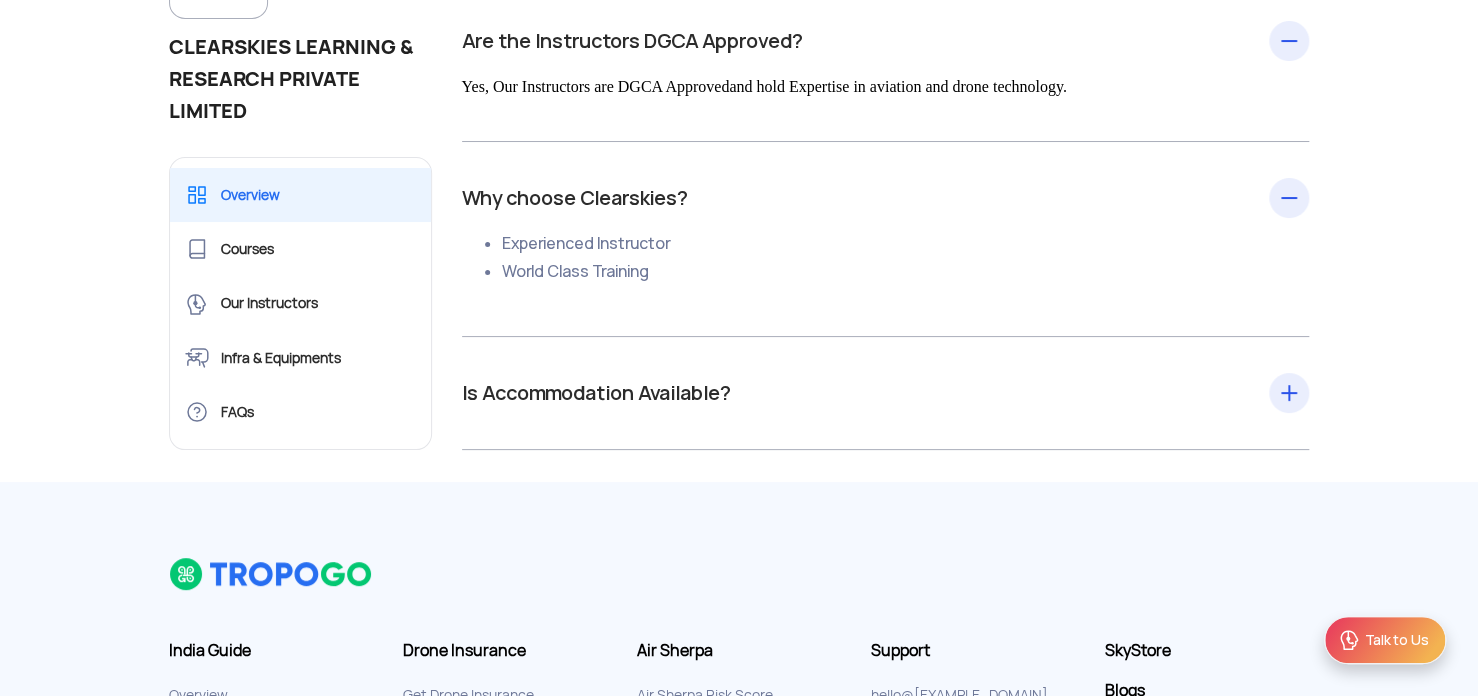 click on "Is Accommodation Available?  Accommodation
can be made available on payment basis." 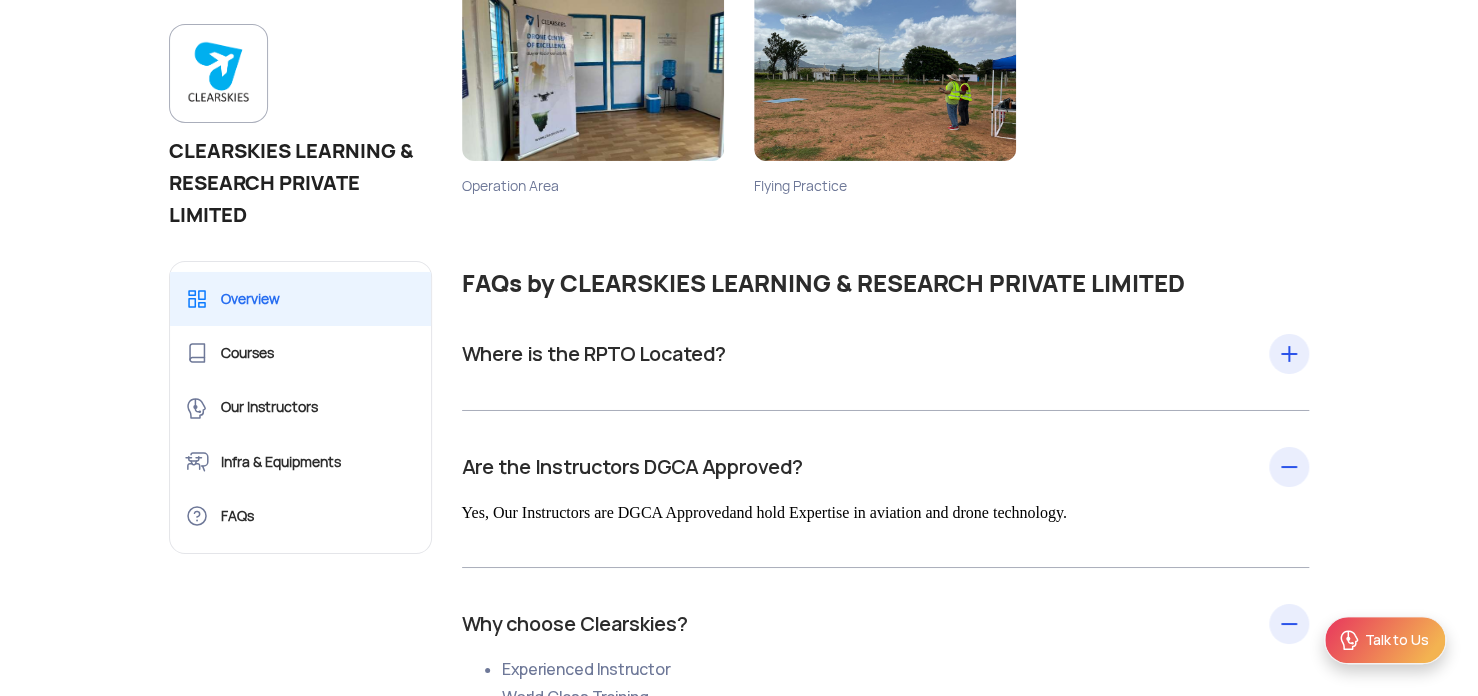 scroll, scrollTop: 3246, scrollLeft: 0, axis: vertical 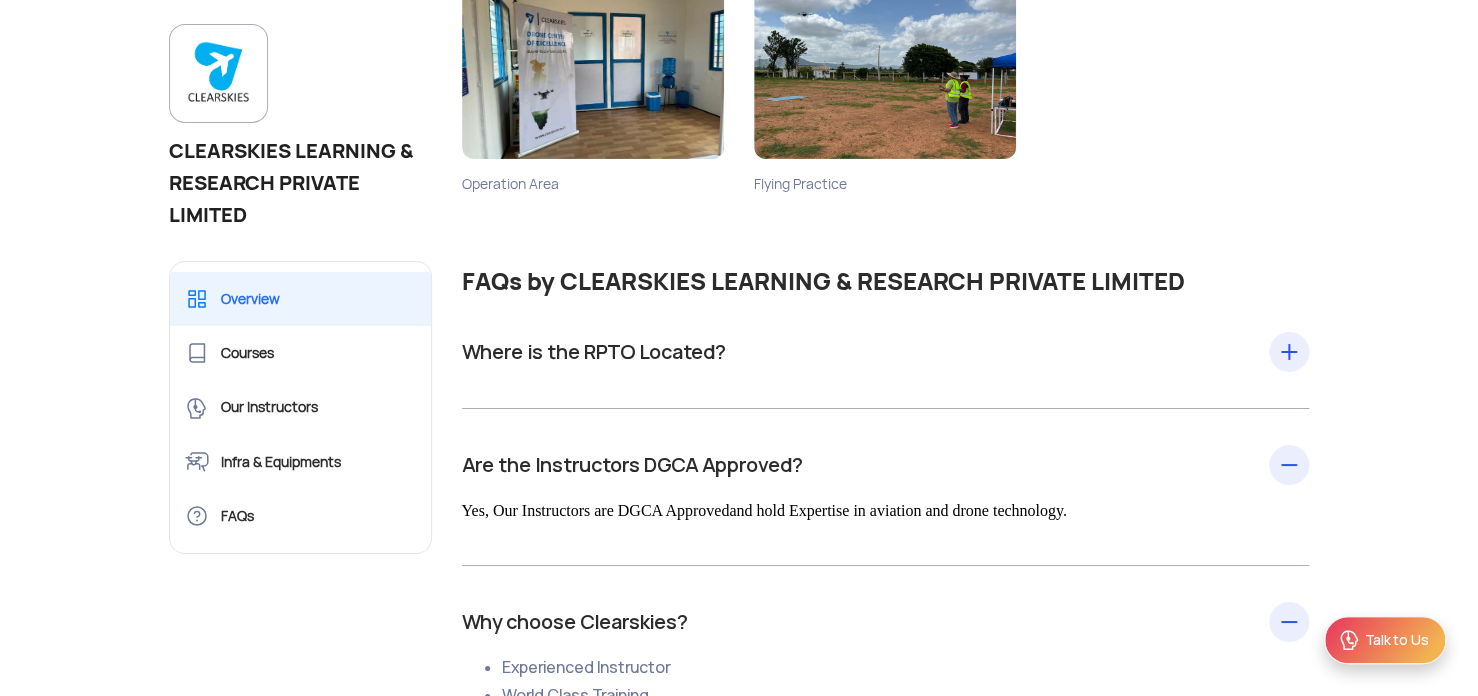 click on "Clearskies RPTO: Kuppa Halli, Hobli, Nandi,Bangaluru [STATE] [POSTAL_CODE] (Google Location : https://goo.gl/maps/5tbuqS62huTa4To59)" 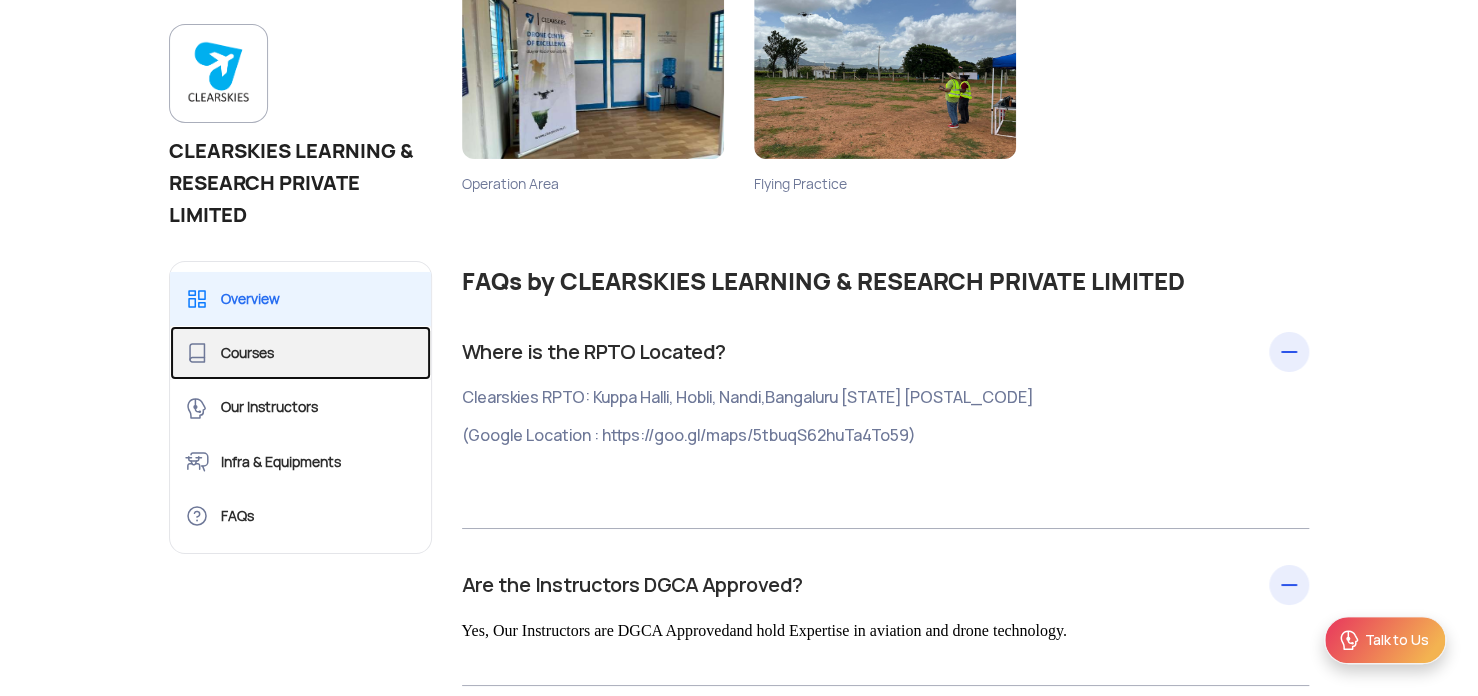 click on "Courses" 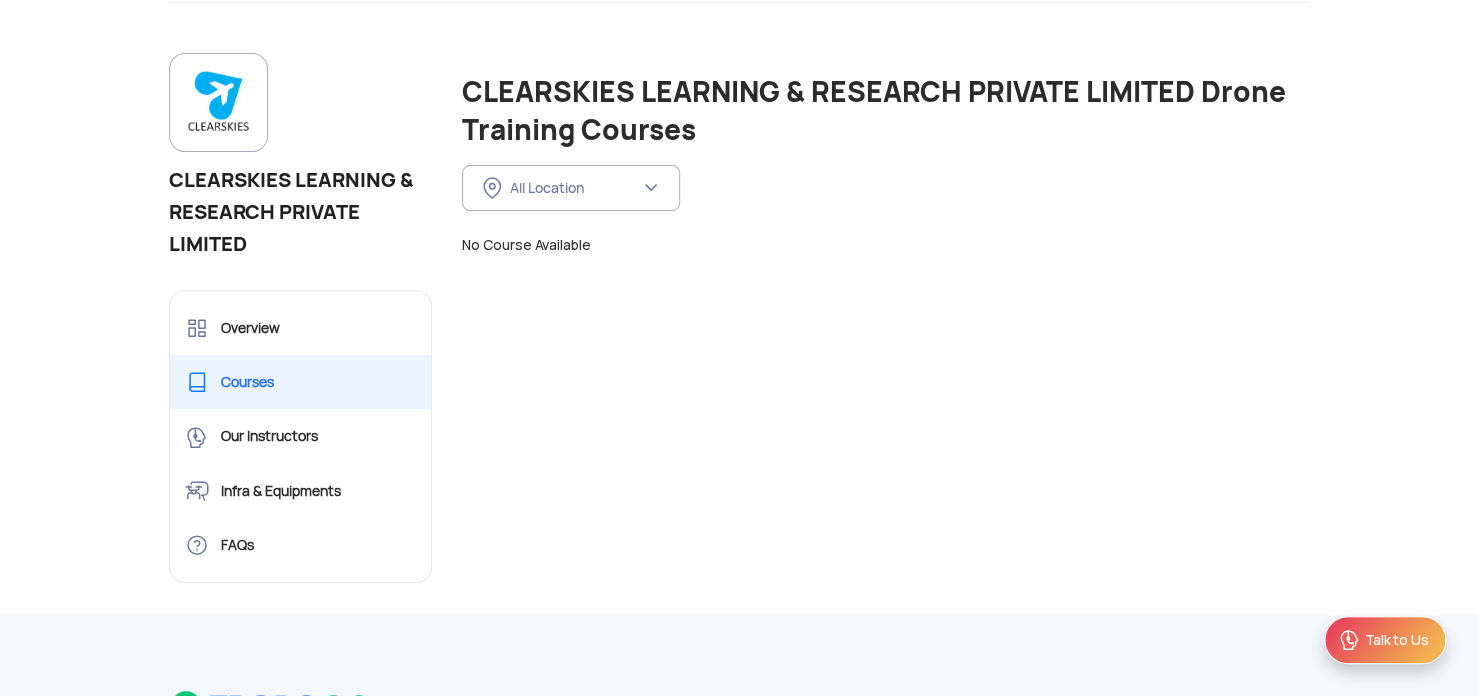 scroll, scrollTop: 247, scrollLeft: 0, axis: vertical 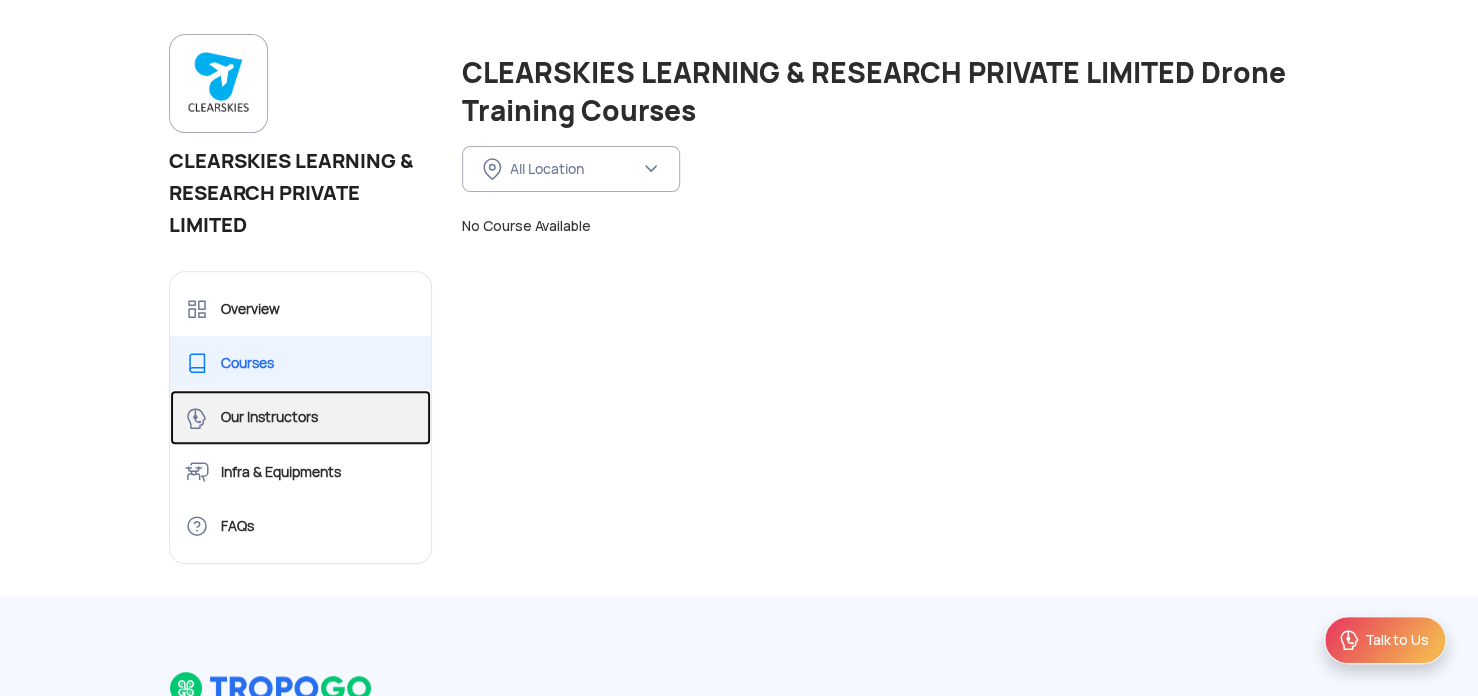 click on "Our Instructors" 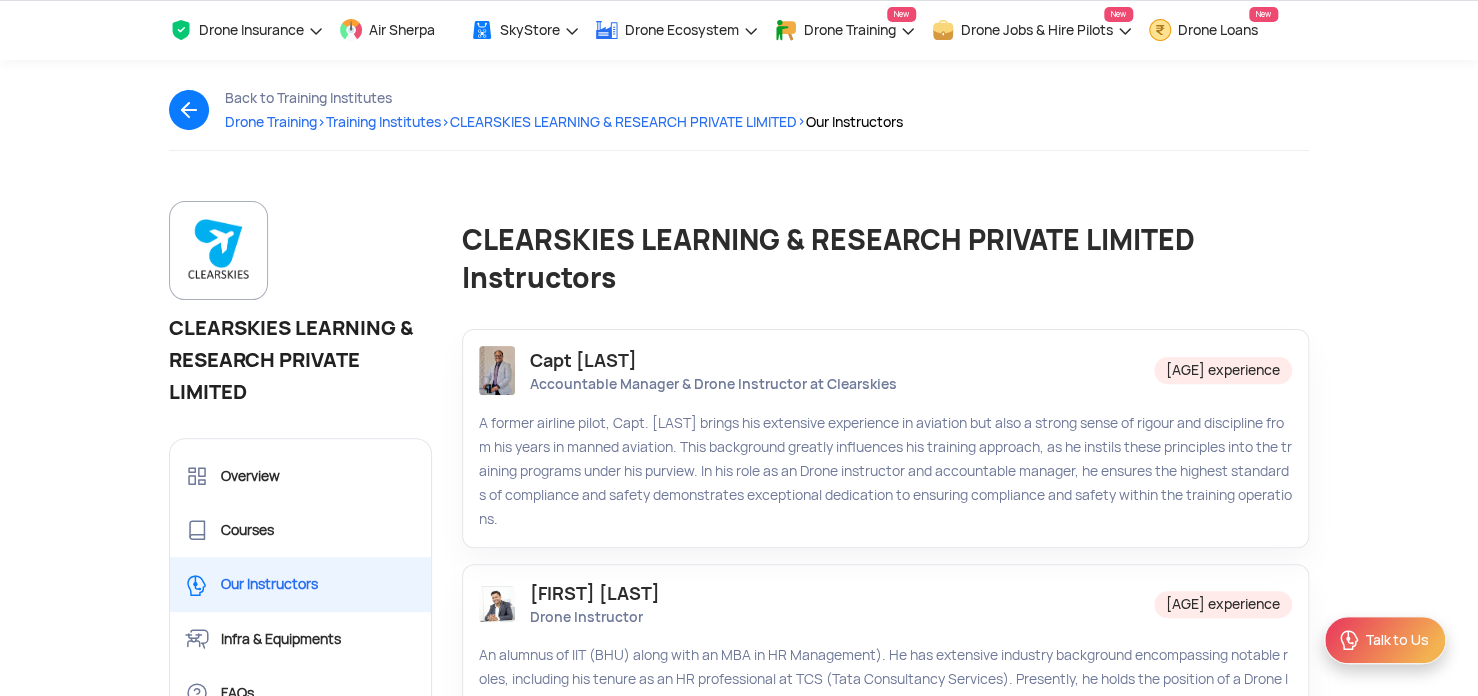 scroll, scrollTop: 0, scrollLeft: 0, axis: both 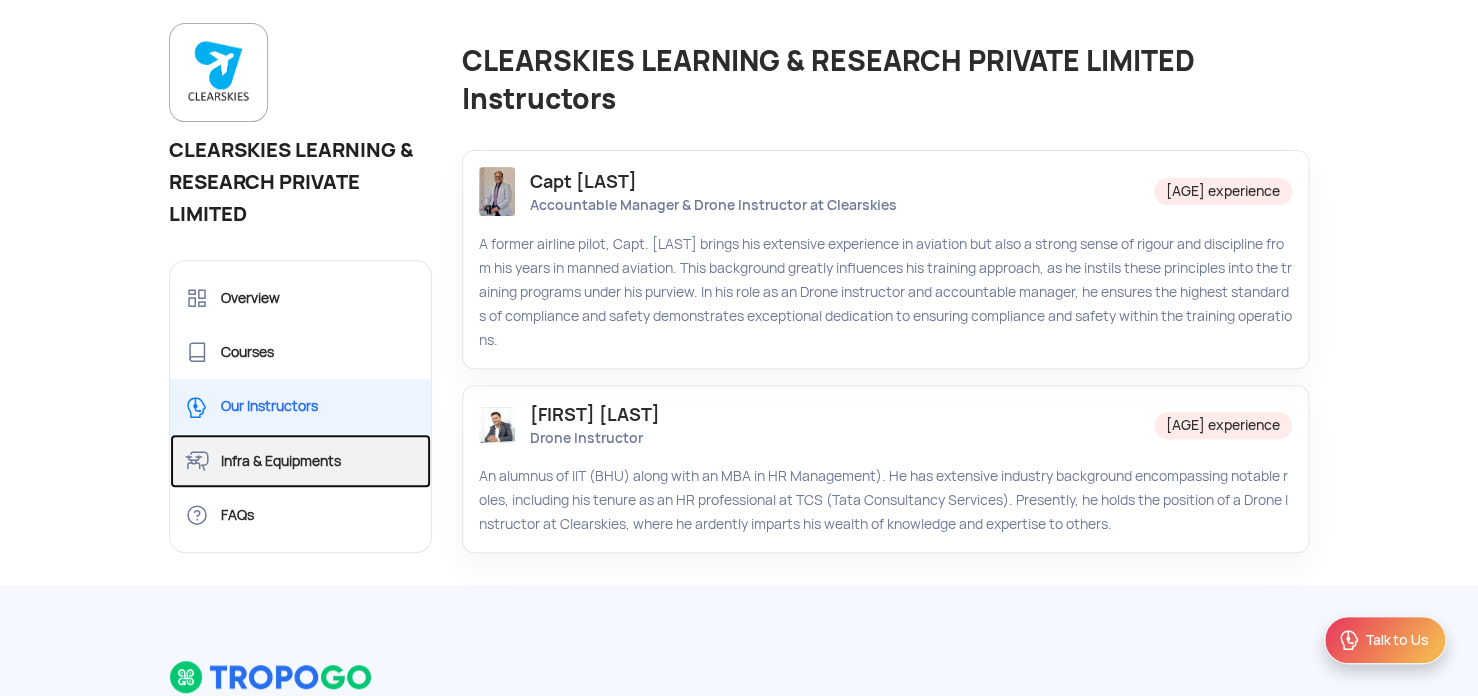 click on "Infra & Equipments" 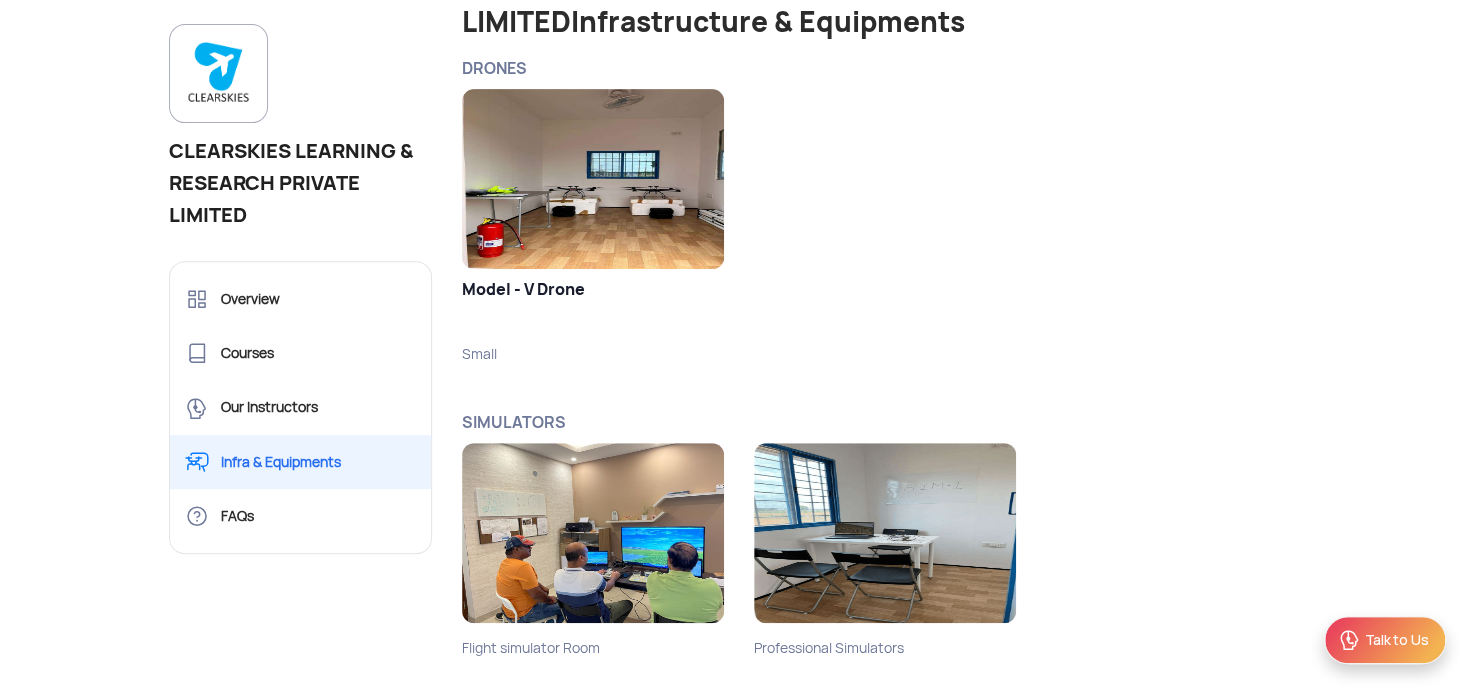 scroll, scrollTop: 348, scrollLeft: 0, axis: vertical 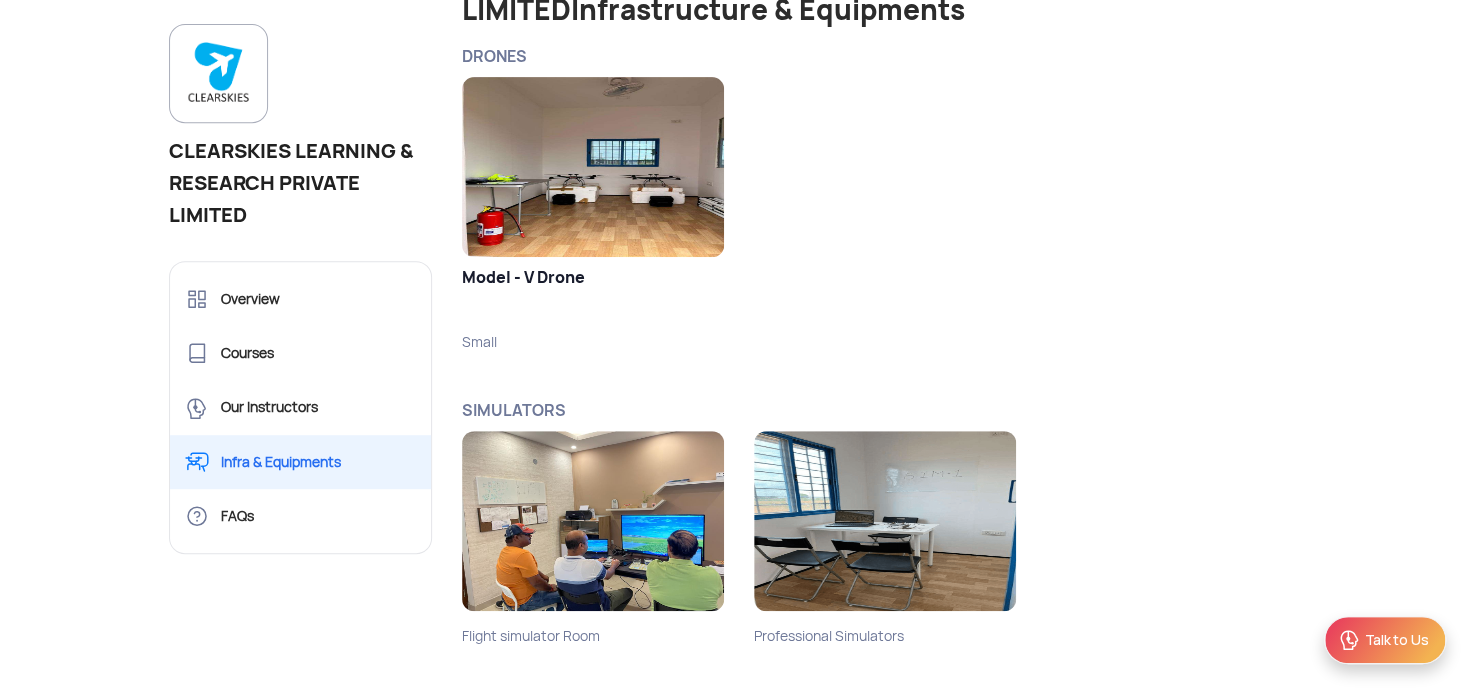 click 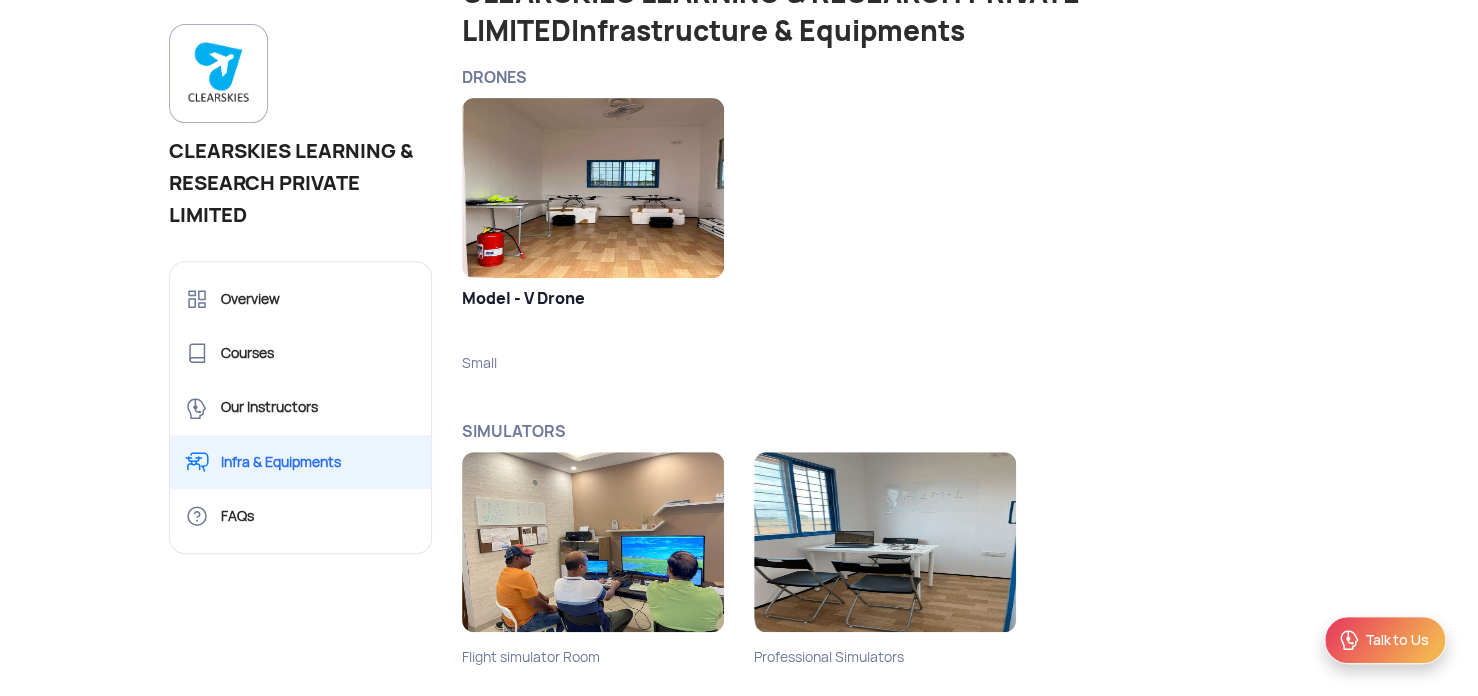 scroll, scrollTop: 0, scrollLeft: 0, axis: both 